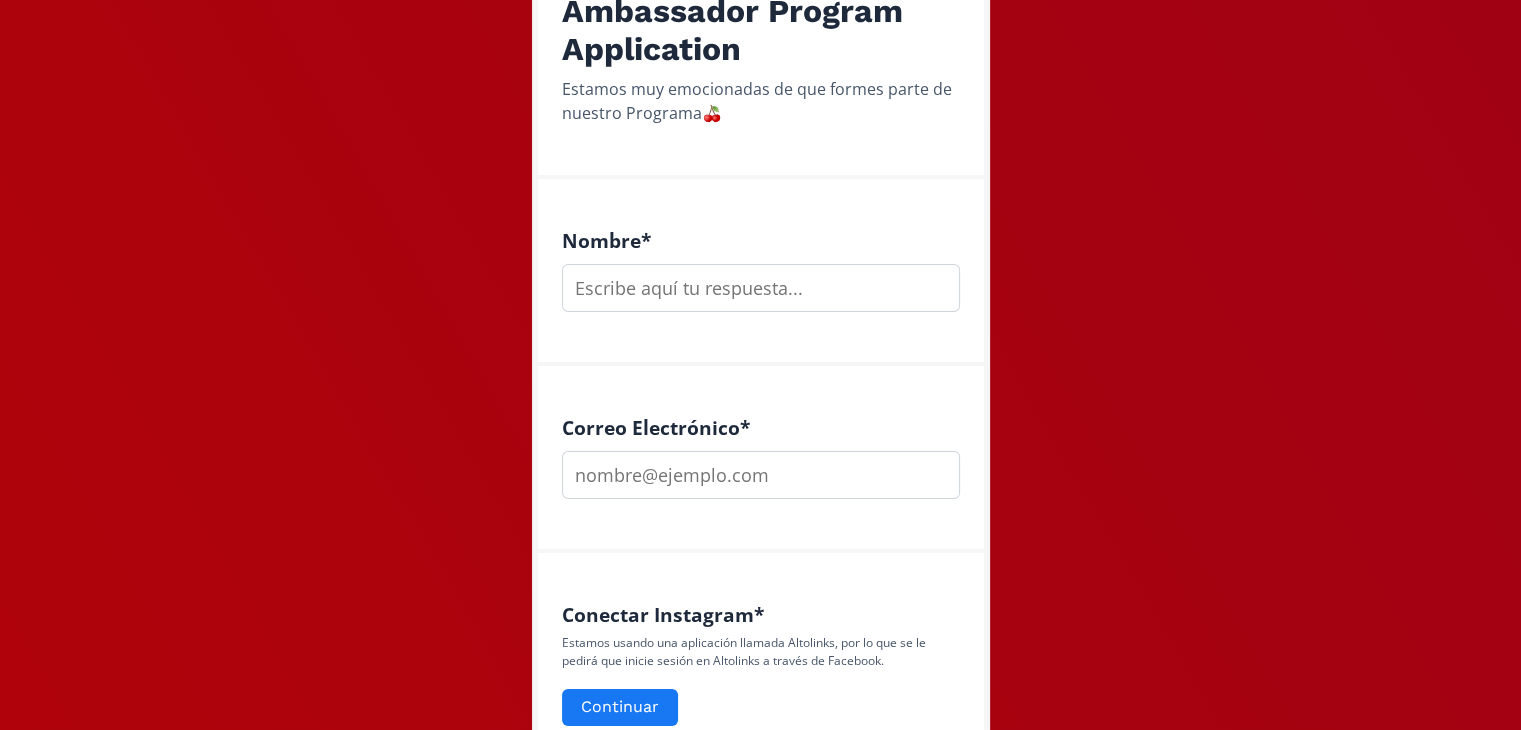 scroll, scrollTop: 432, scrollLeft: 0, axis: vertical 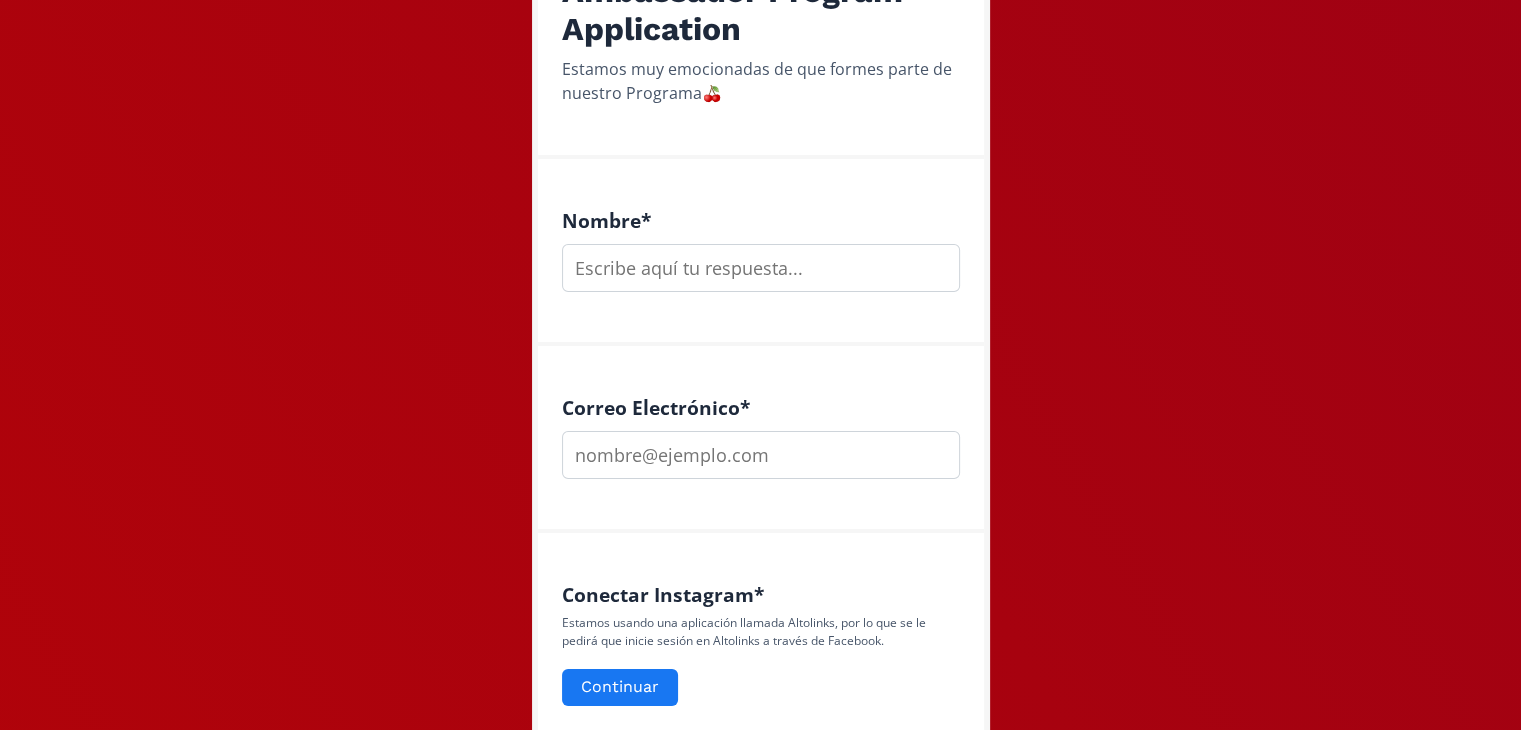 click at bounding box center [761, 268] 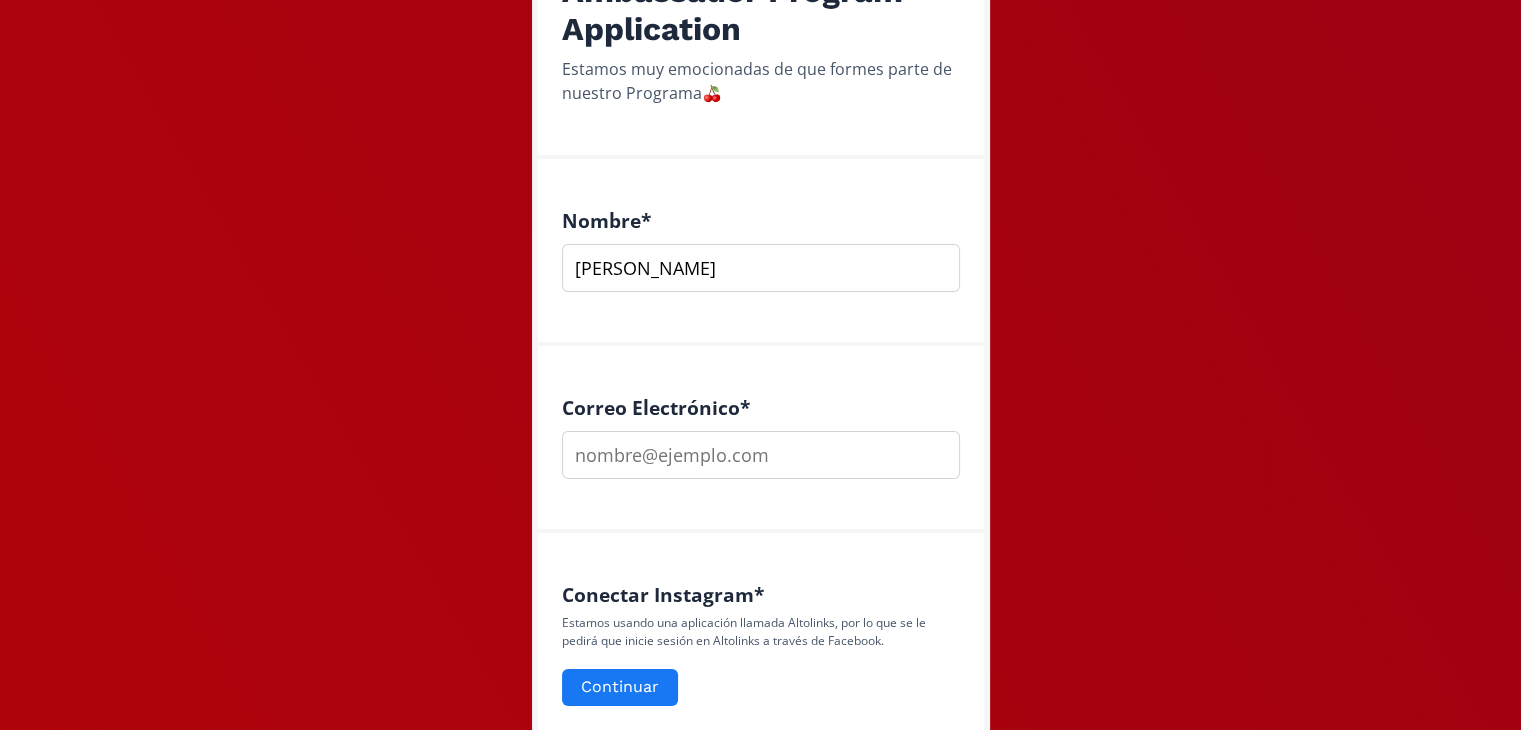 type on "Yadira" 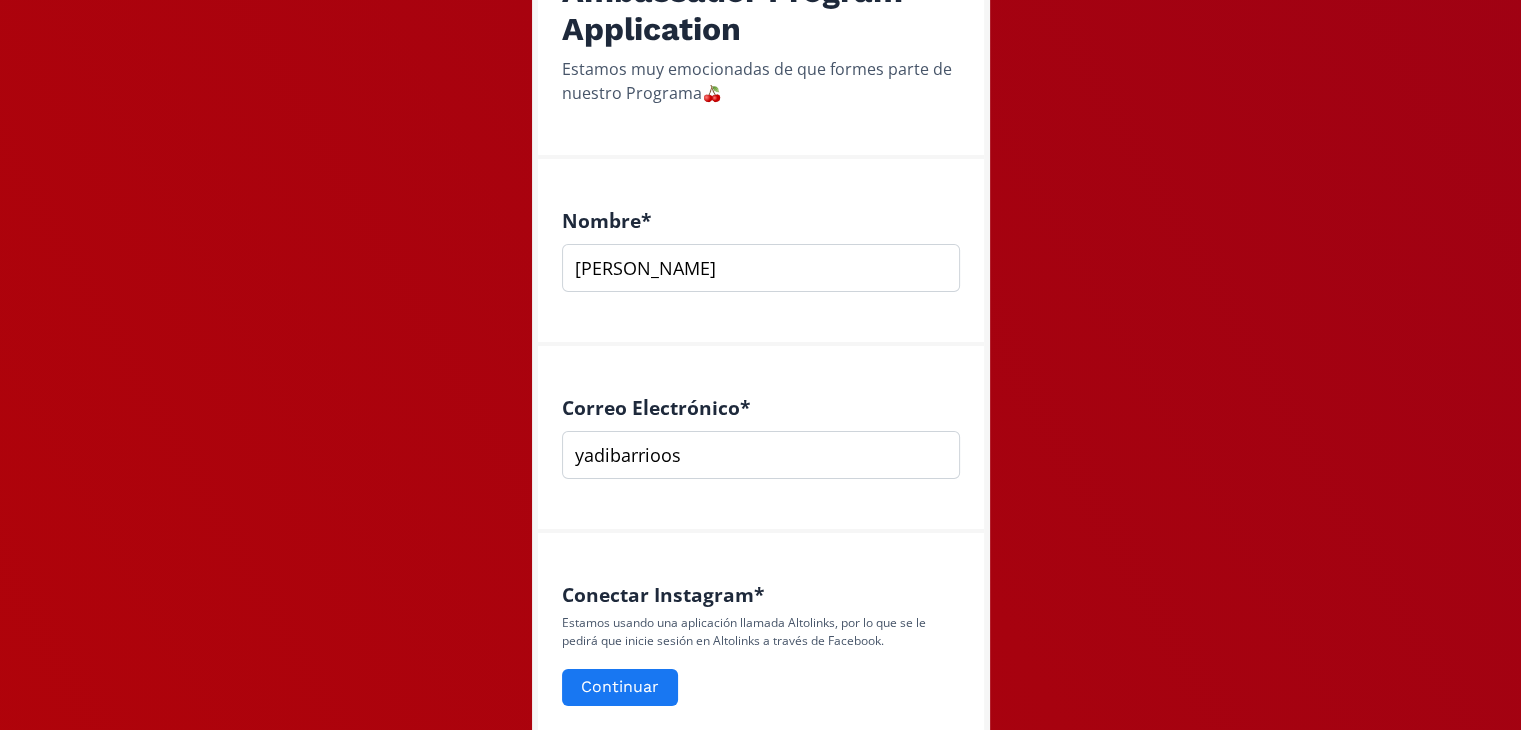 click on "yadibarrioos" at bounding box center [761, 455] 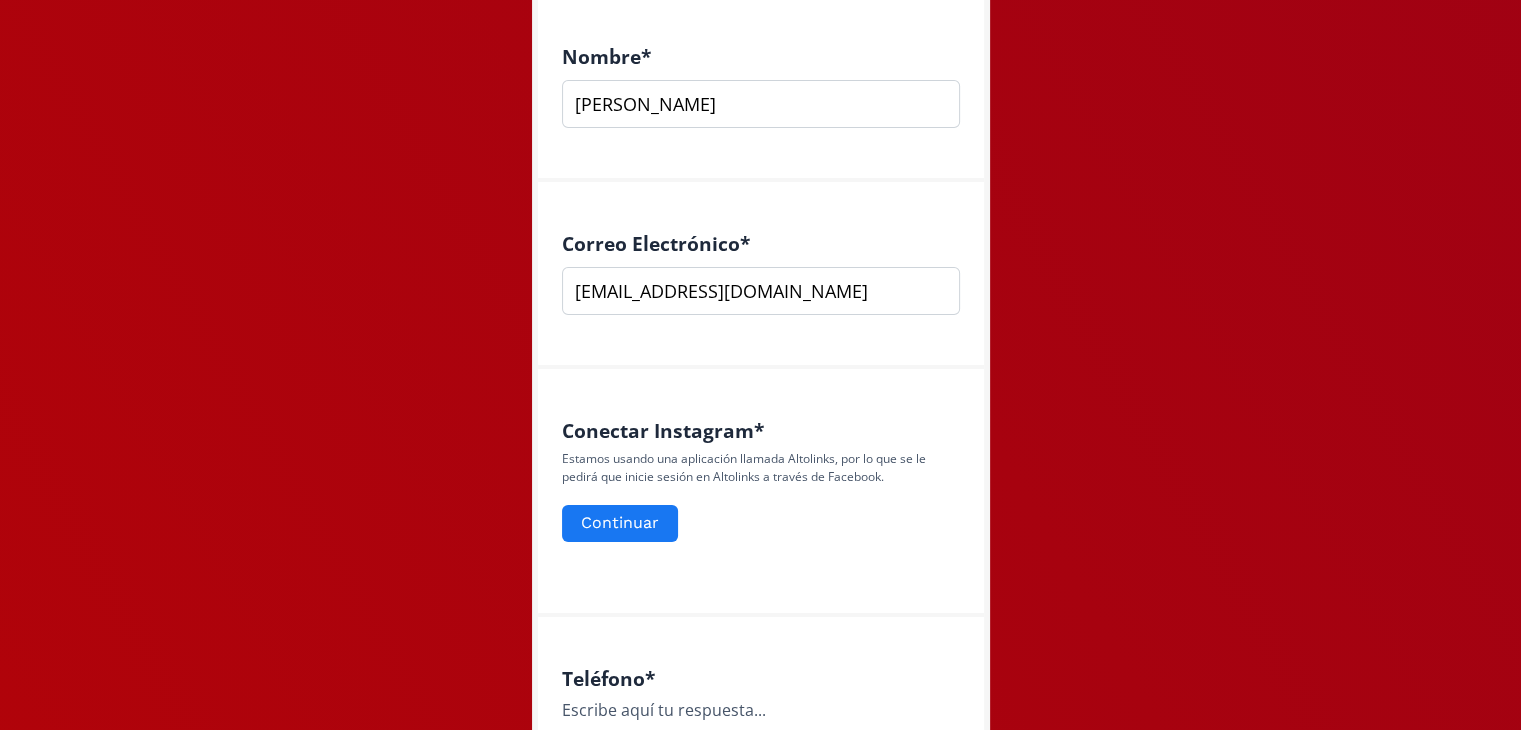 scroll, scrollTop: 596, scrollLeft: 0, axis: vertical 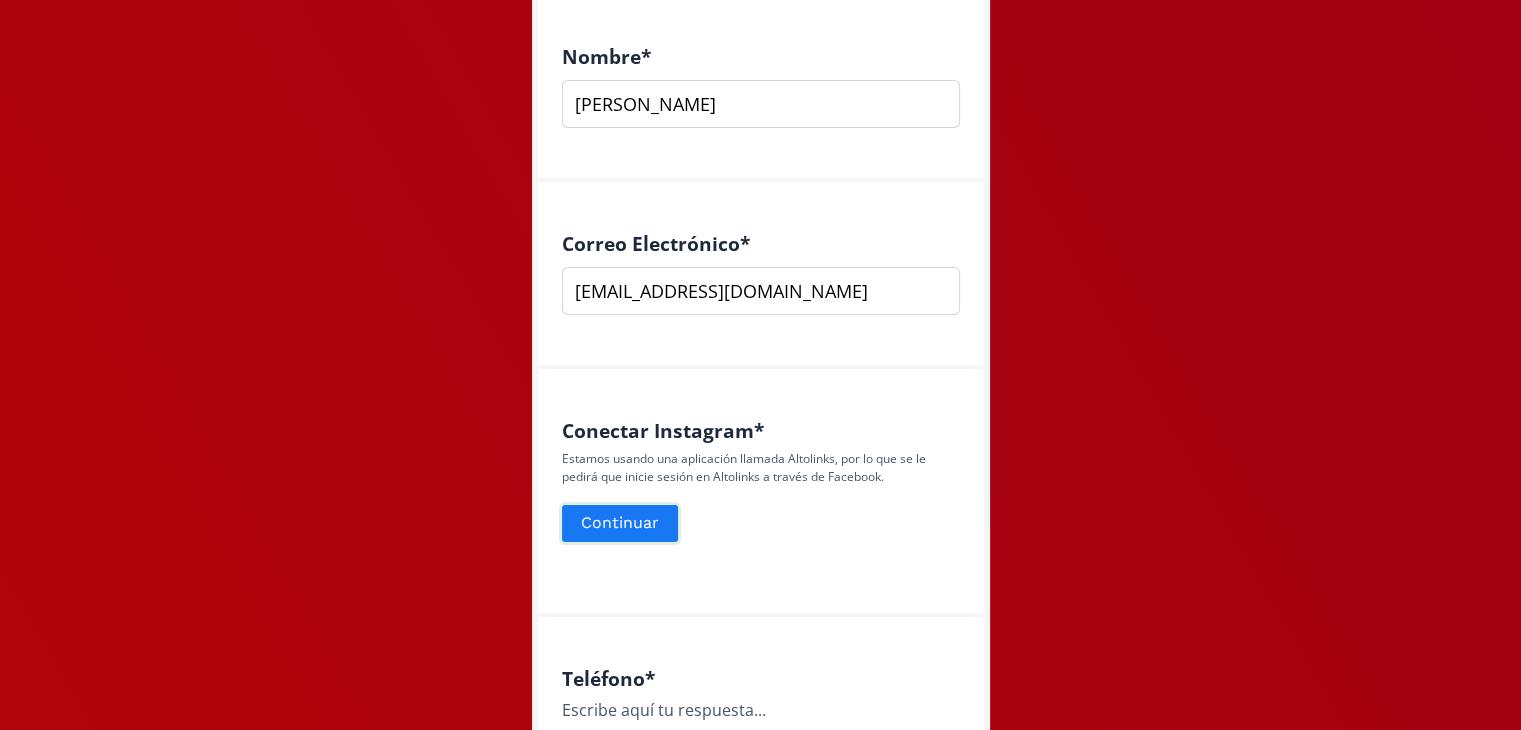 type on "[EMAIL_ADDRESS][DOMAIN_NAME]" 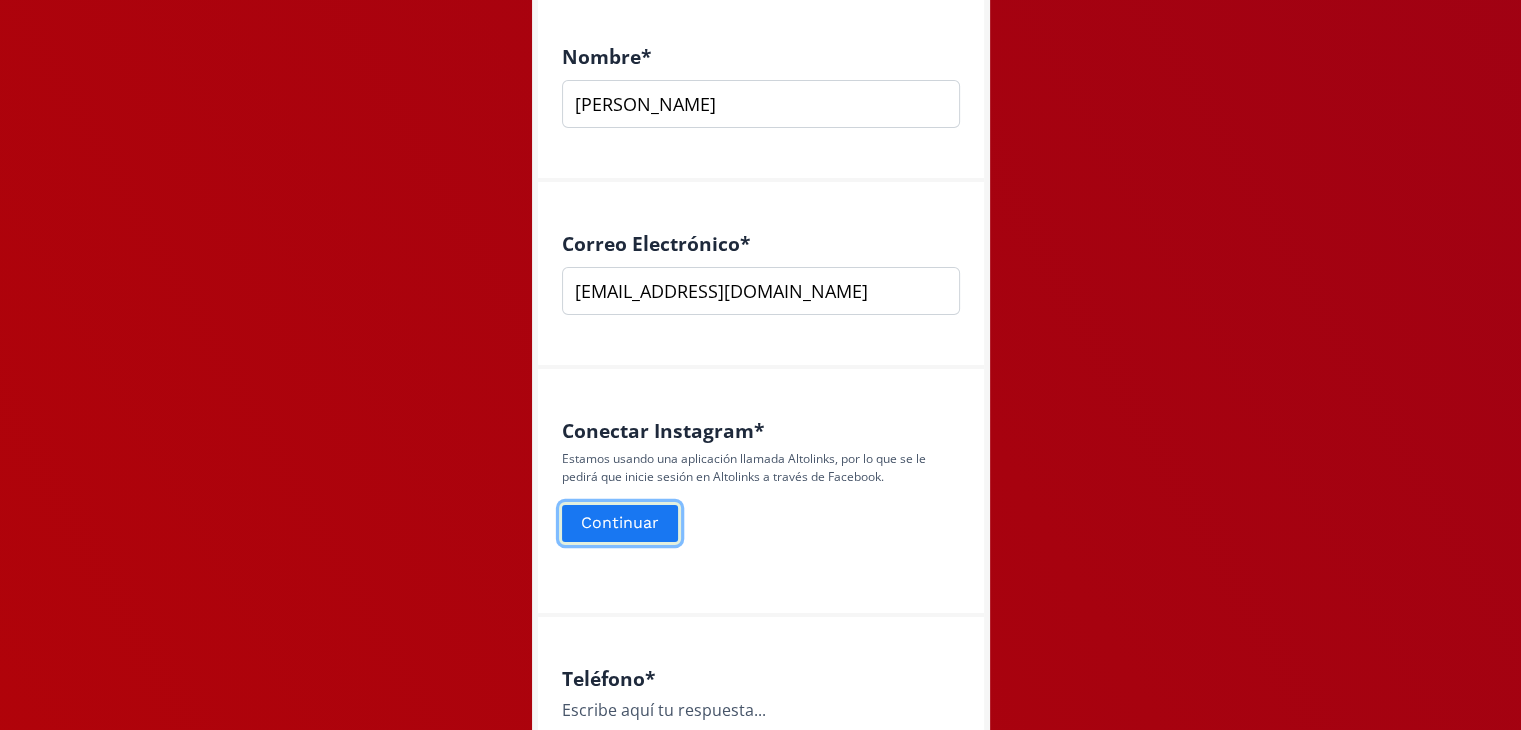 click on "Continuar" at bounding box center (620, 523) 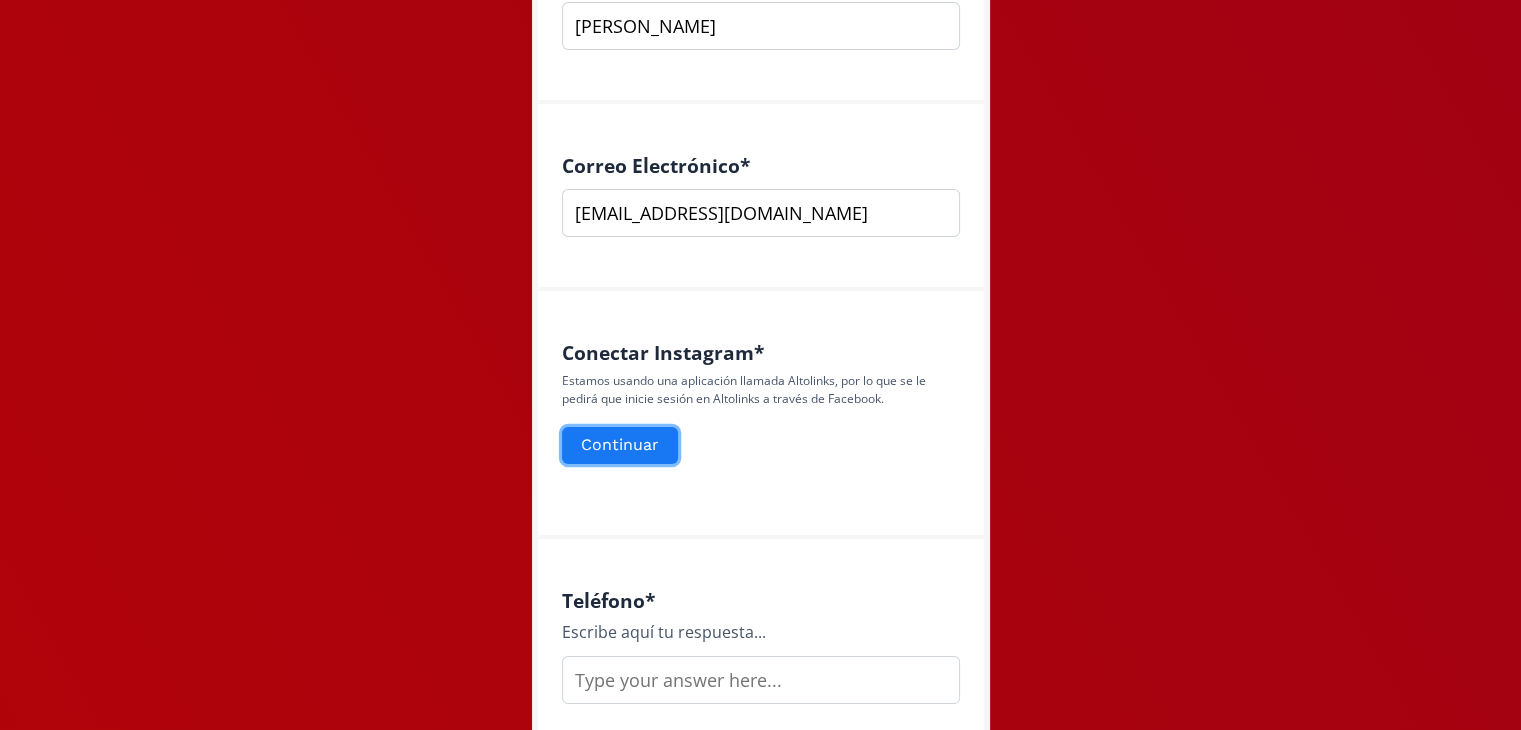scroll, scrollTop: 675, scrollLeft: 0, axis: vertical 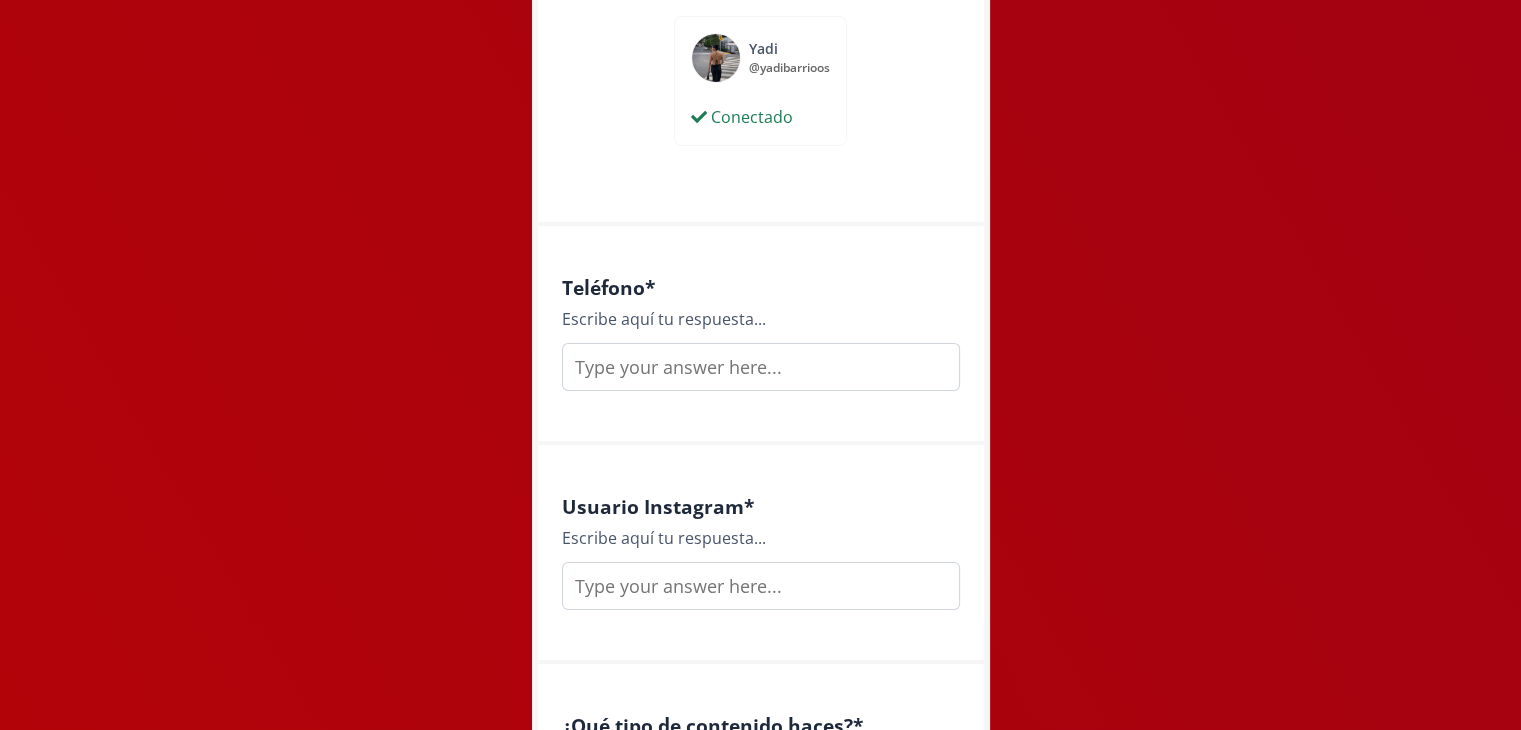 click at bounding box center [761, 367] 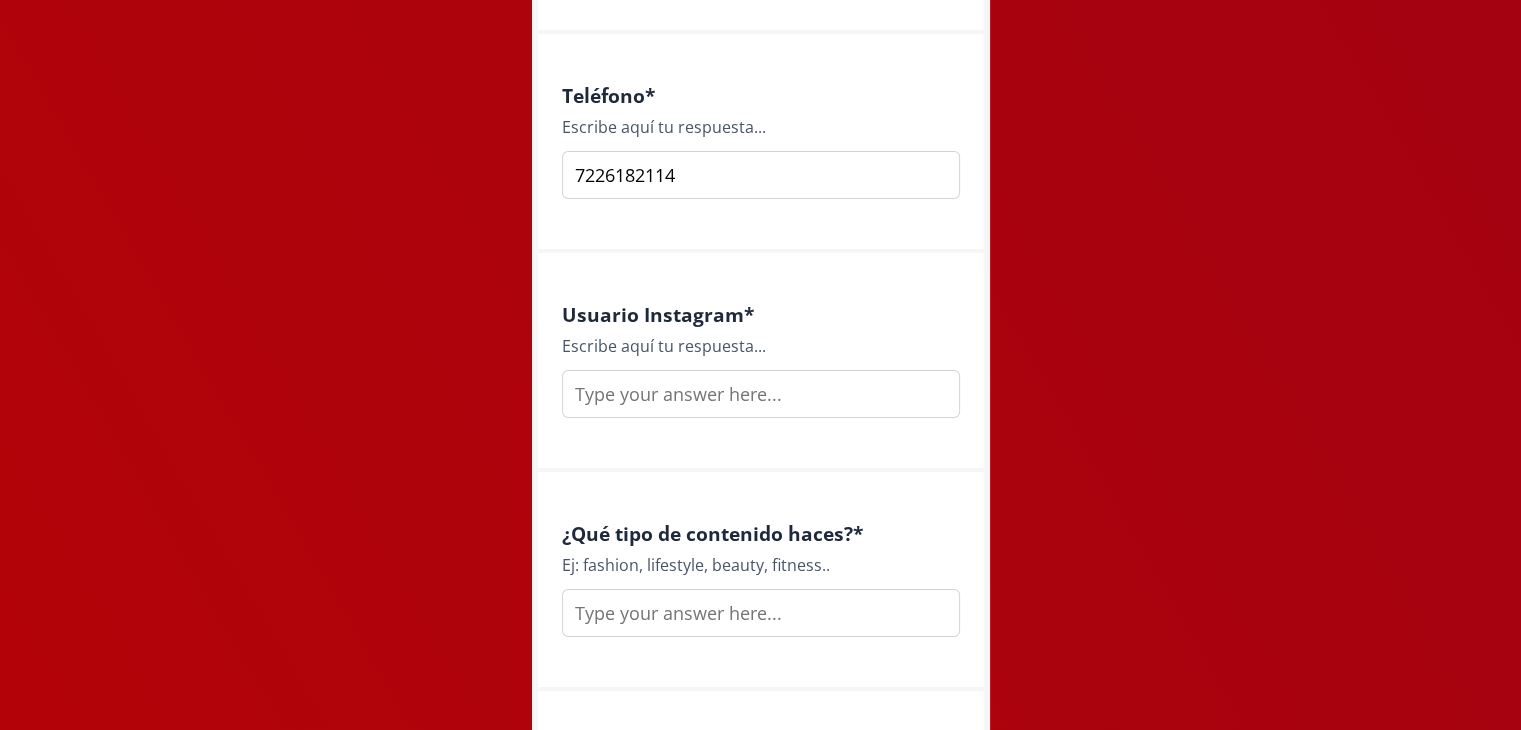 scroll, scrollTop: 1248, scrollLeft: 0, axis: vertical 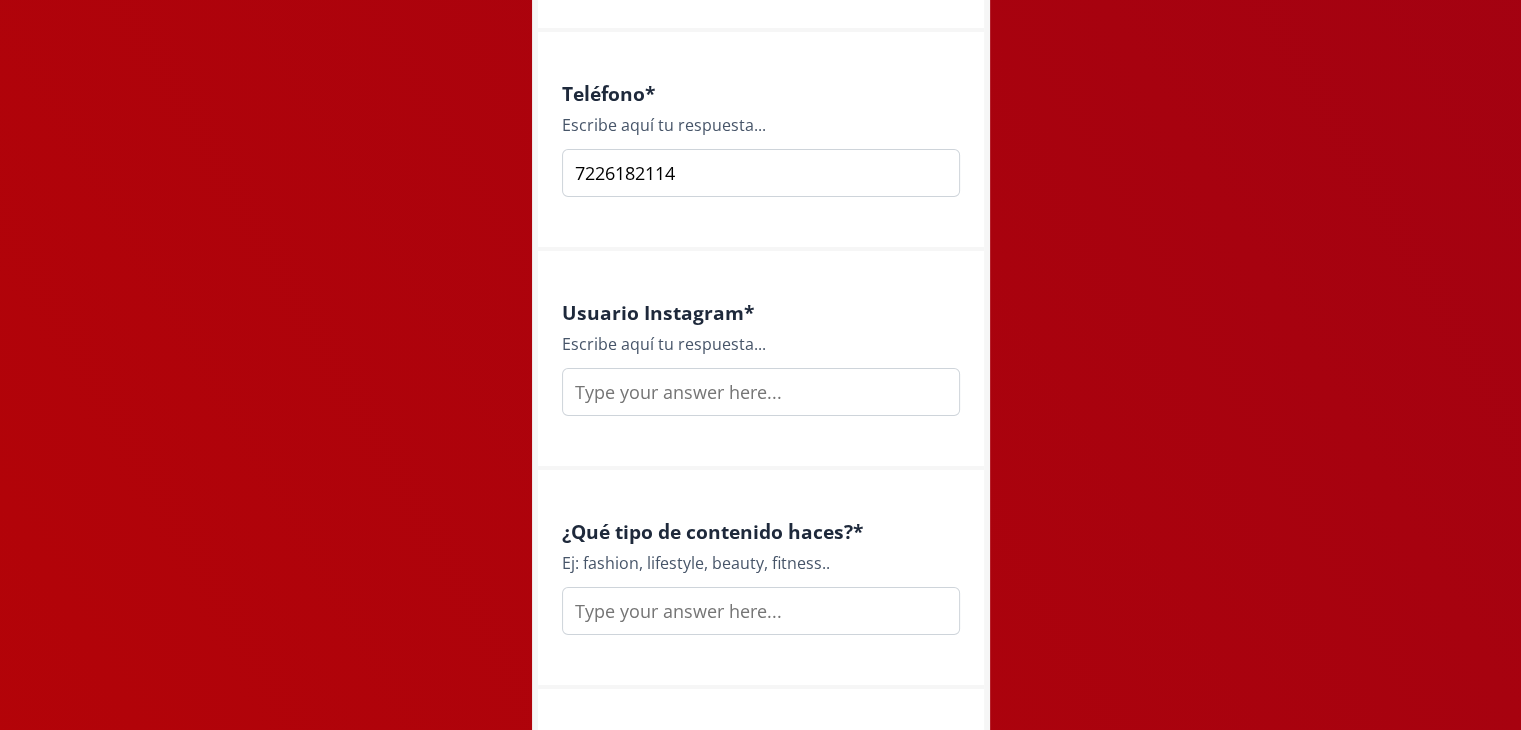 type on "7226182114" 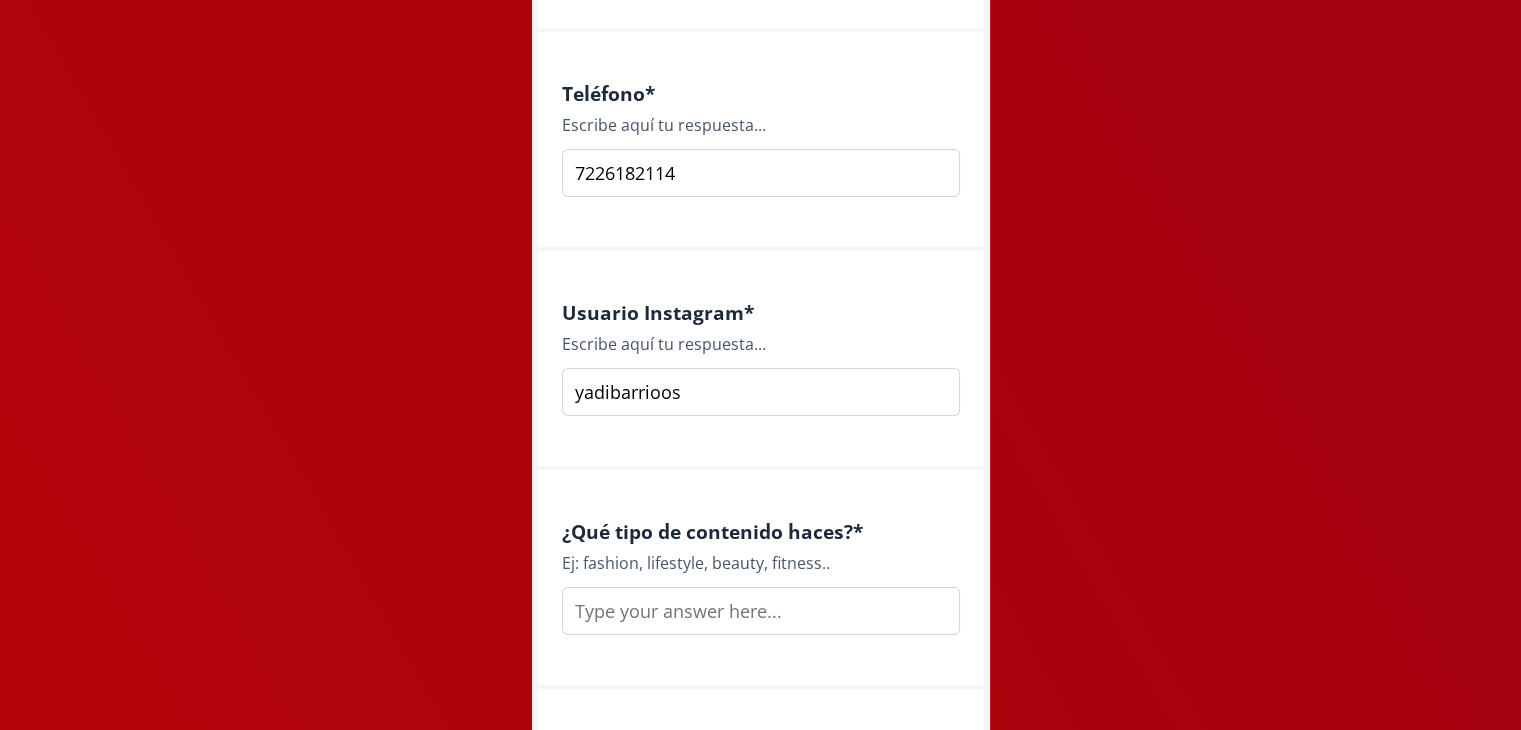 type on "yadibarrioos" 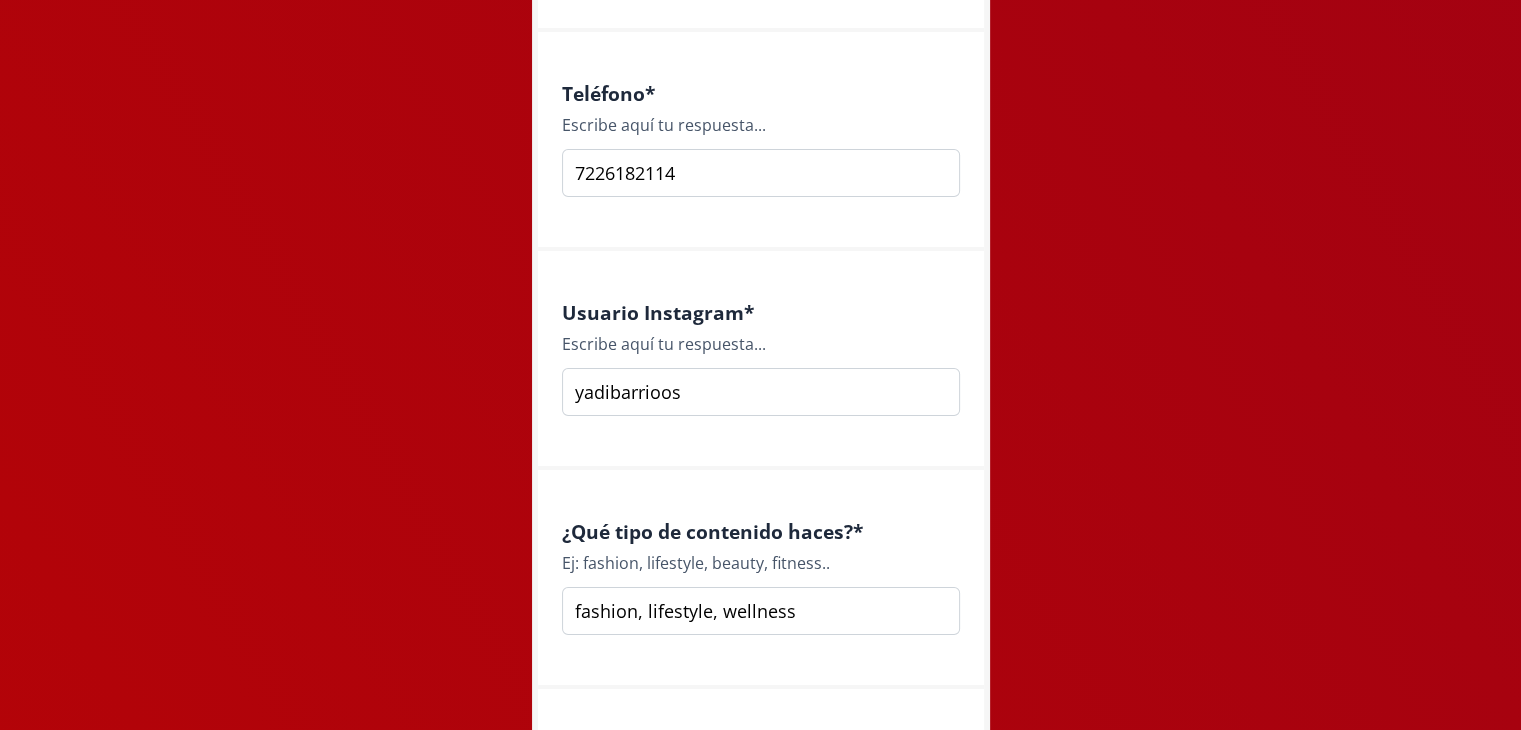 type on "fashion, lifestyle, wellness" 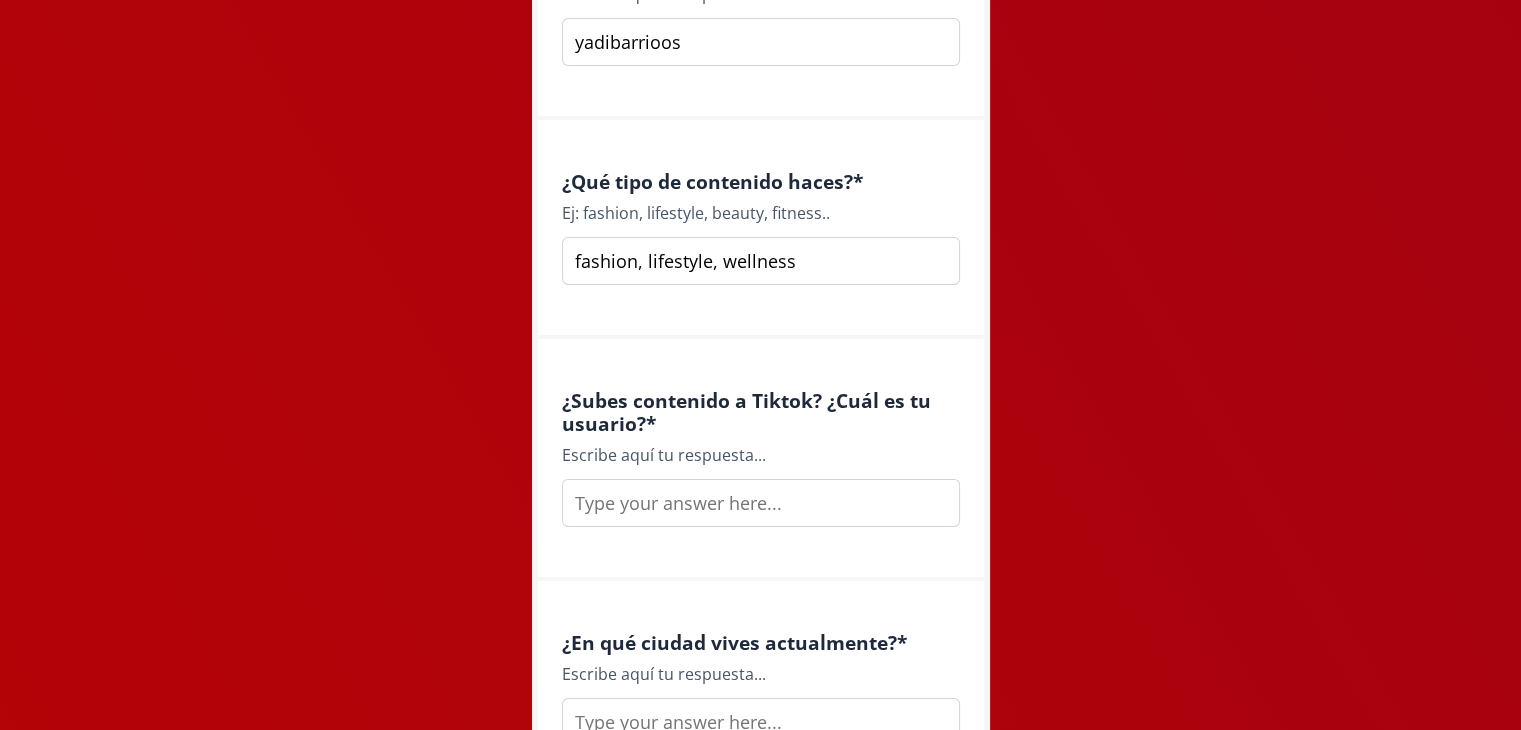 scroll, scrollTop: 1600, scrollLeft: 0, axis: vertical 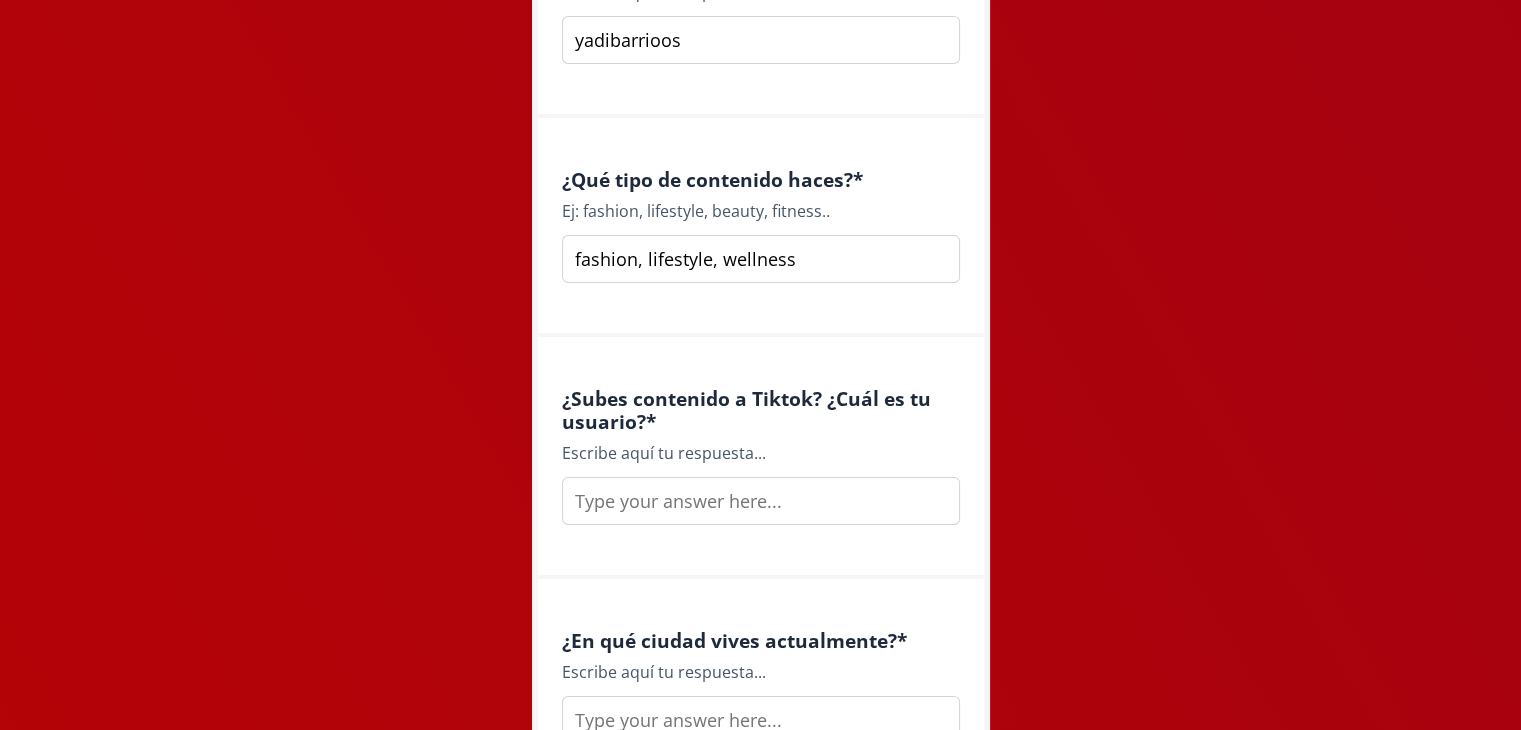 click at bounding box center [761, 501] 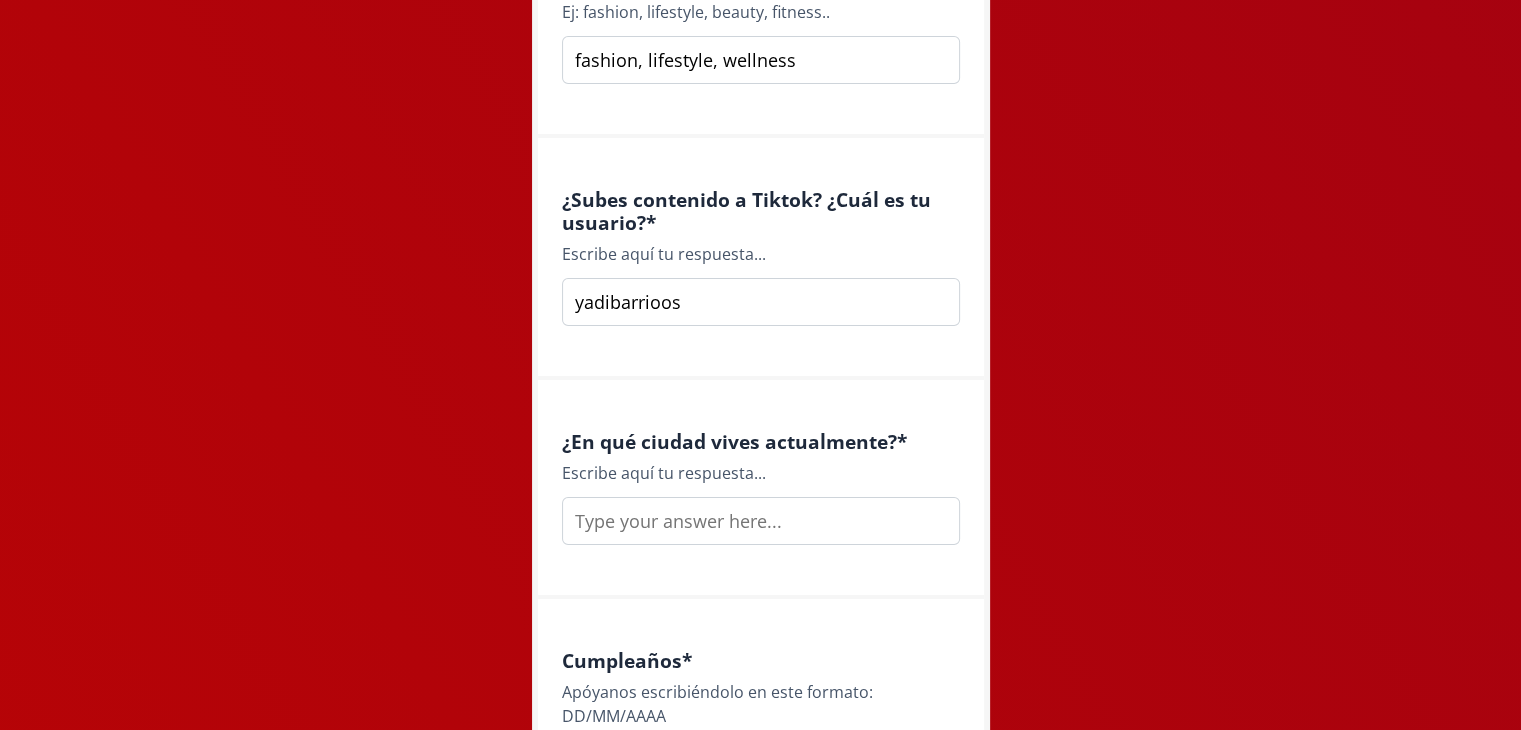 scroll, scrollTop: 1820, scrollLeft: 0, axis: vertical 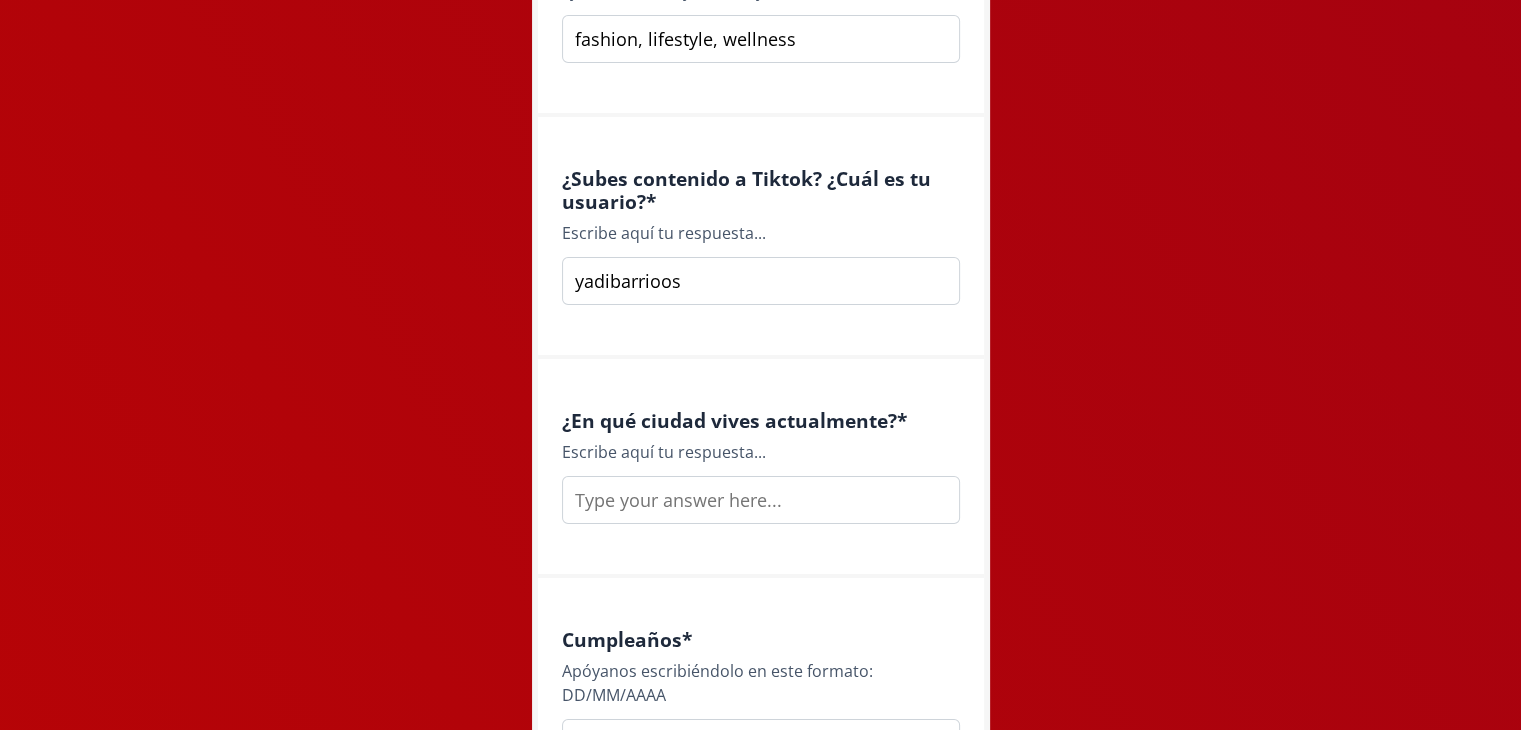 type on "yadibarrioos" 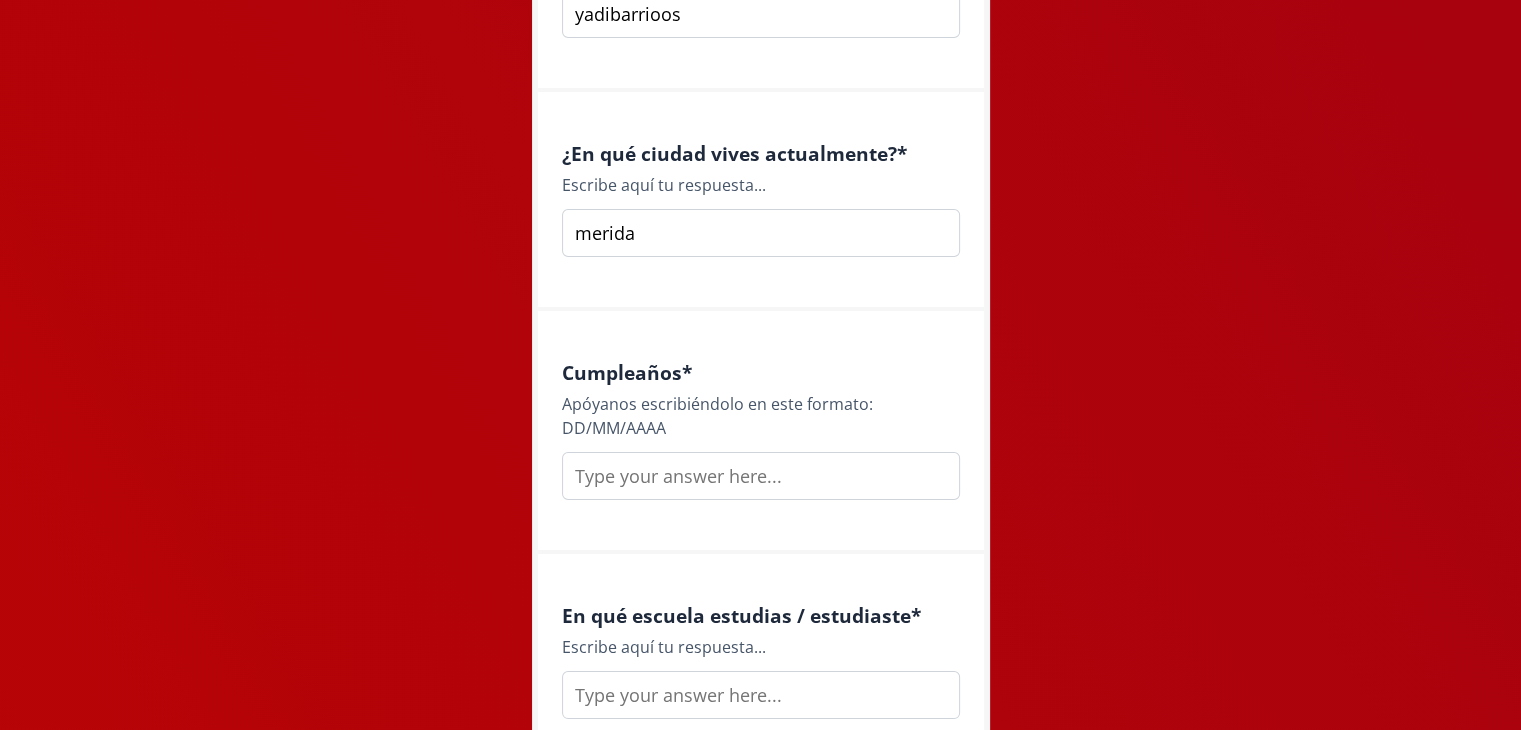 scroll, scrollTop: 2088, scrollLeft: 0, axis: vertical 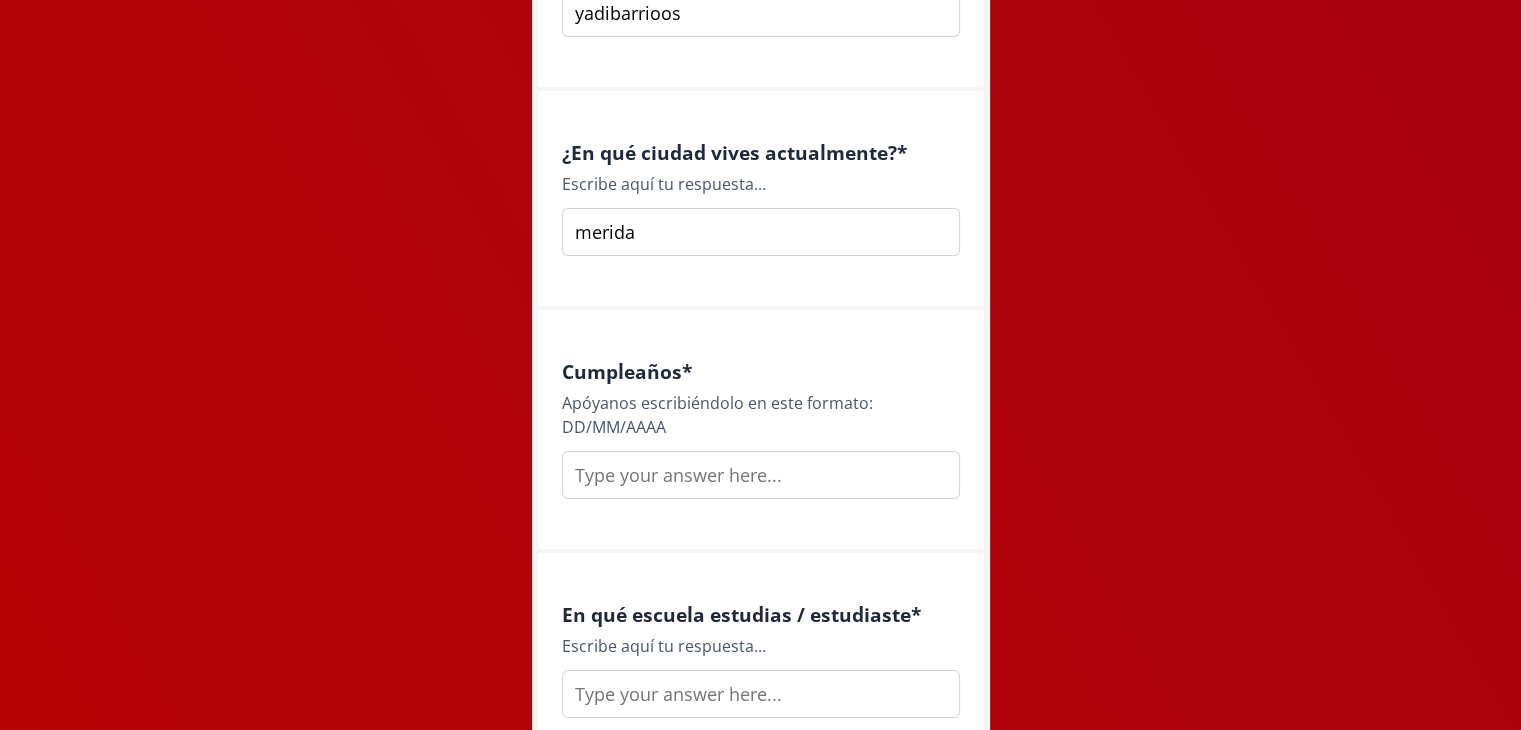 type on "merida" 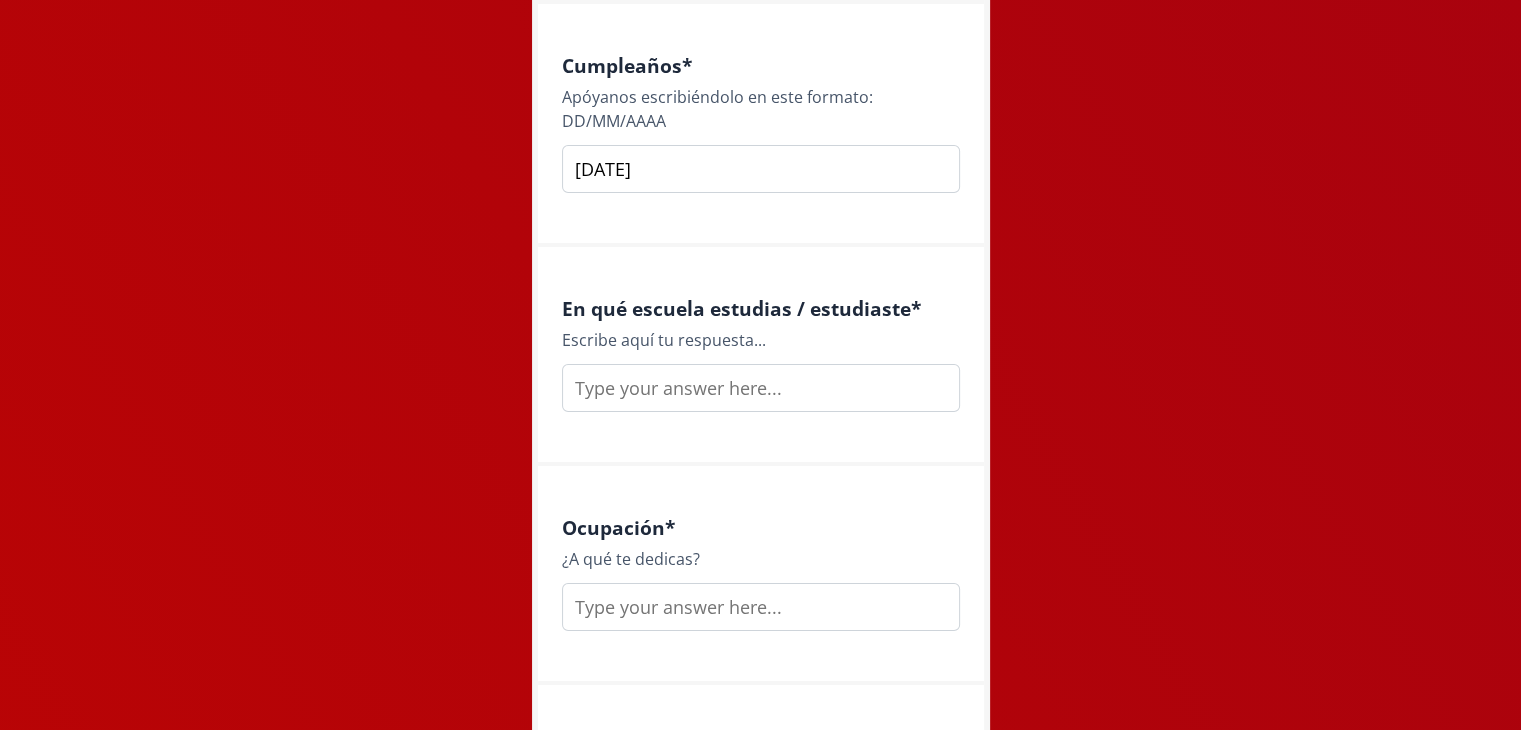 scroll, scrollTop: 2395, scrollLeft: 0, axis: vertical 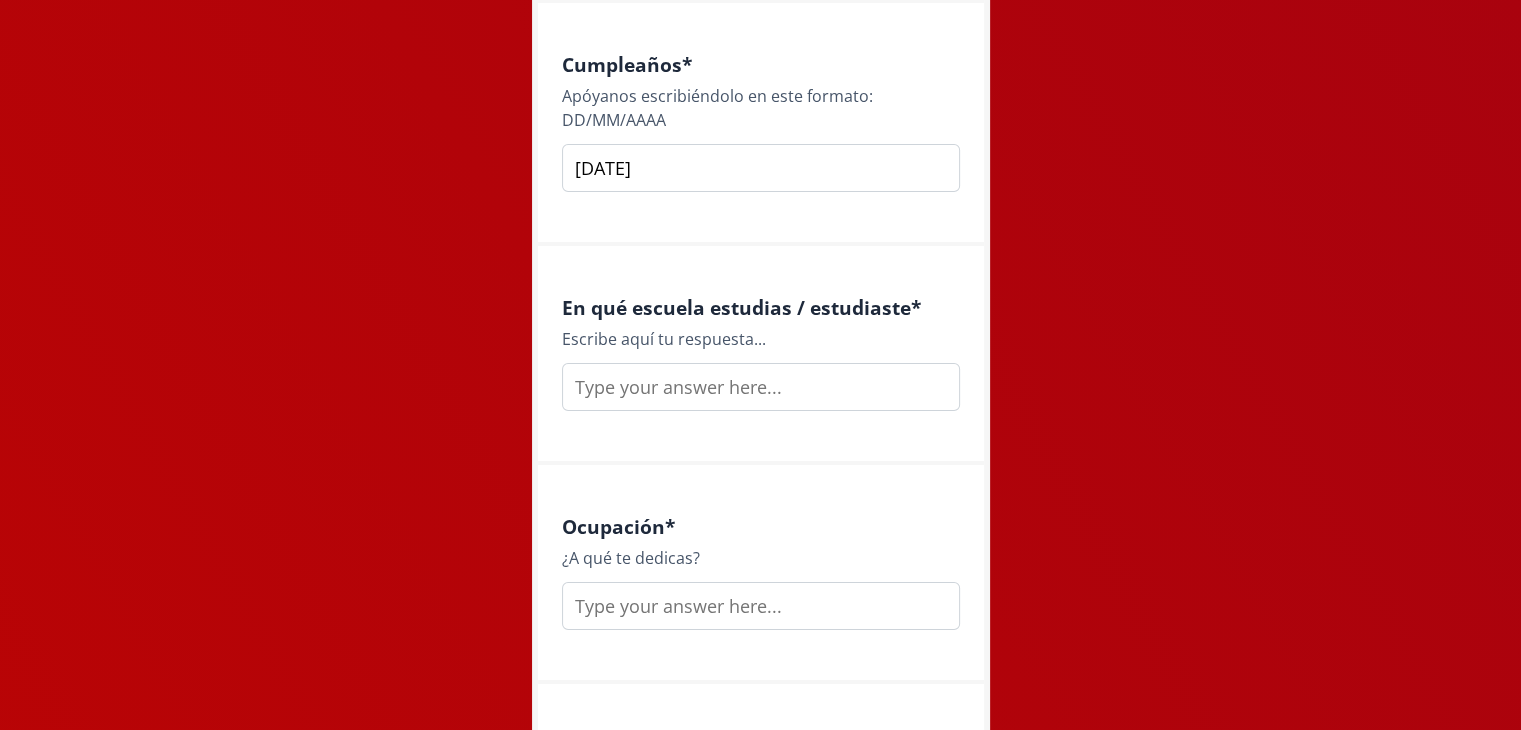 type on "05/07/2002" 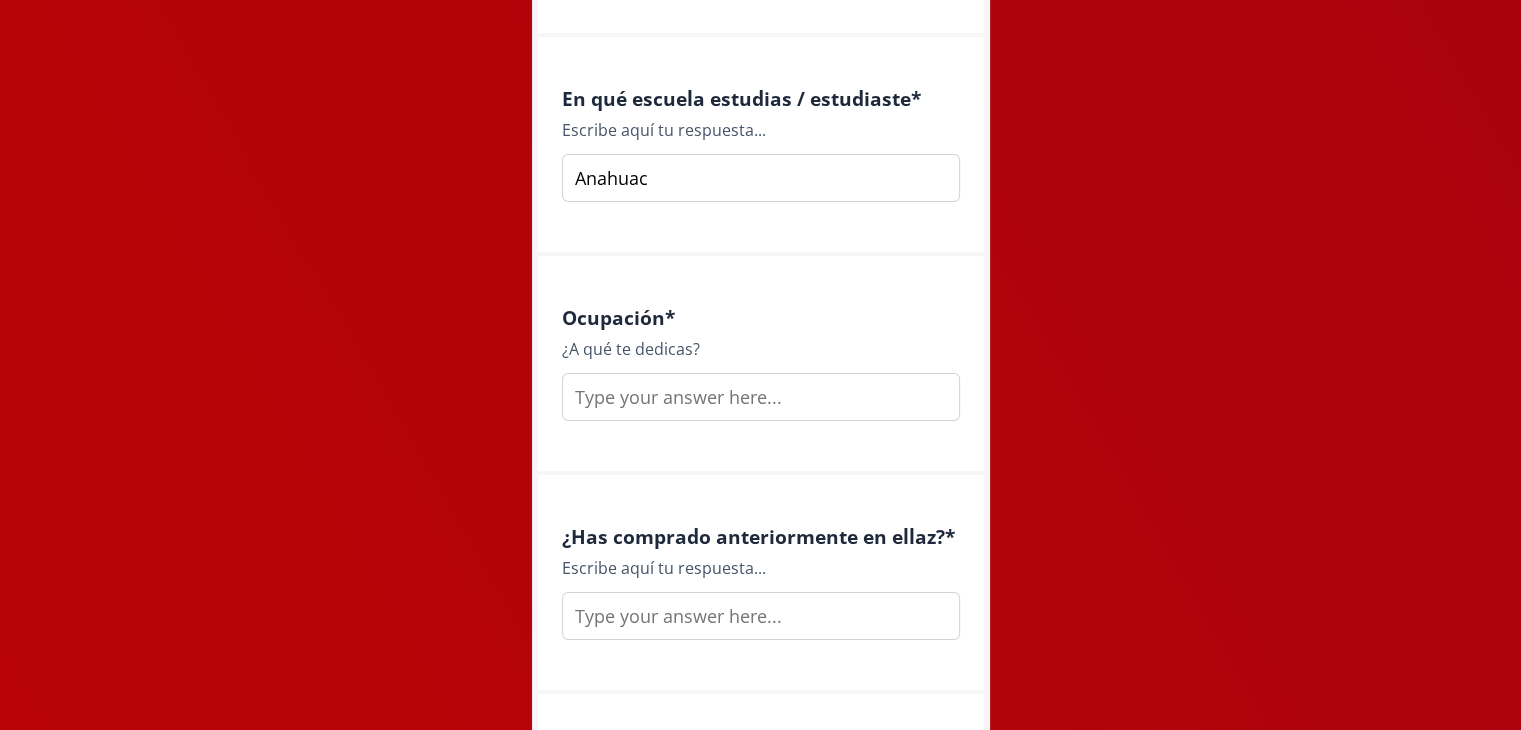 scroll, scrollTop: 2607, scrollLeft: 0, axis: vertical 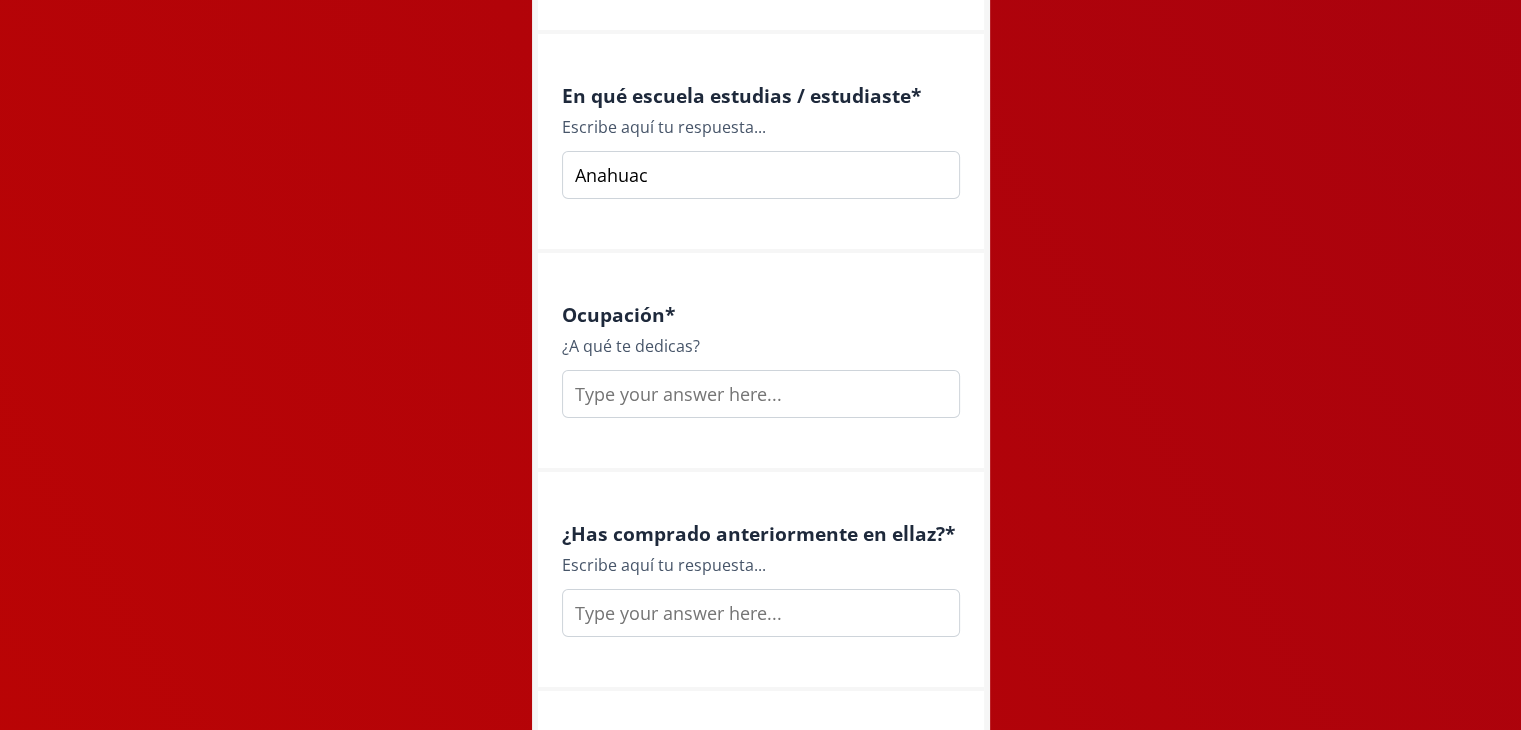 type on "Anahuac" 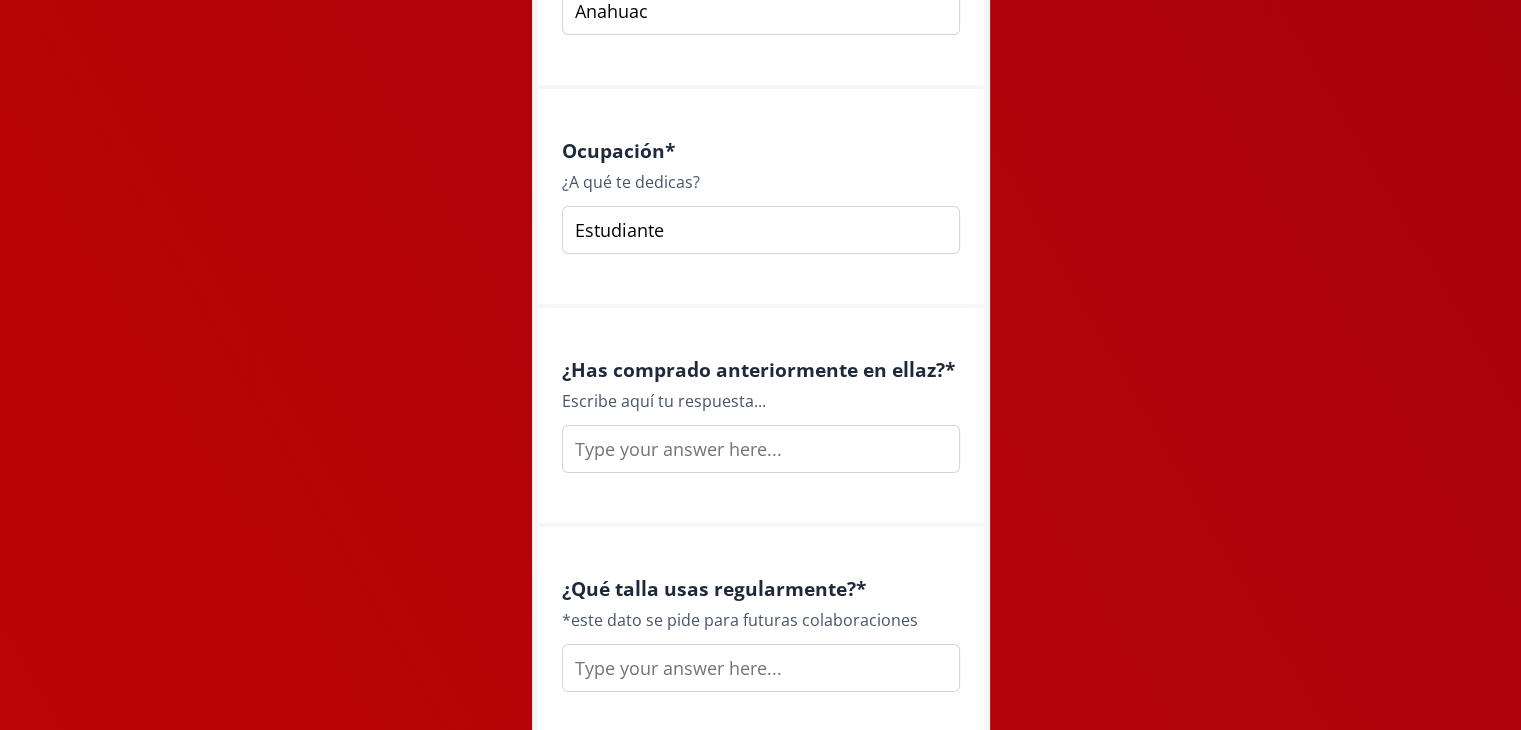 scroll, scrollTop: 2772, scrollLeft: 0, axis: vertical 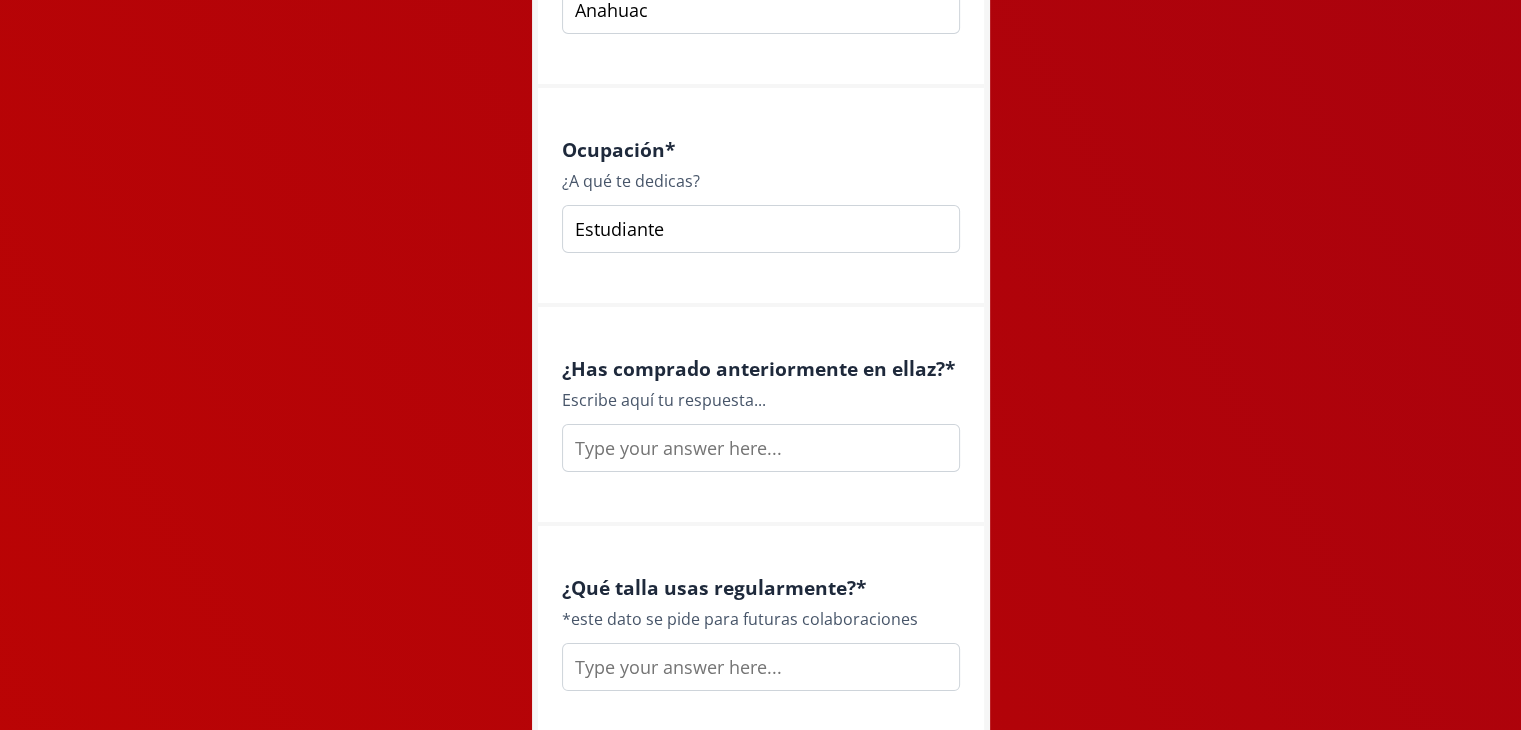 type on "Estudiante" 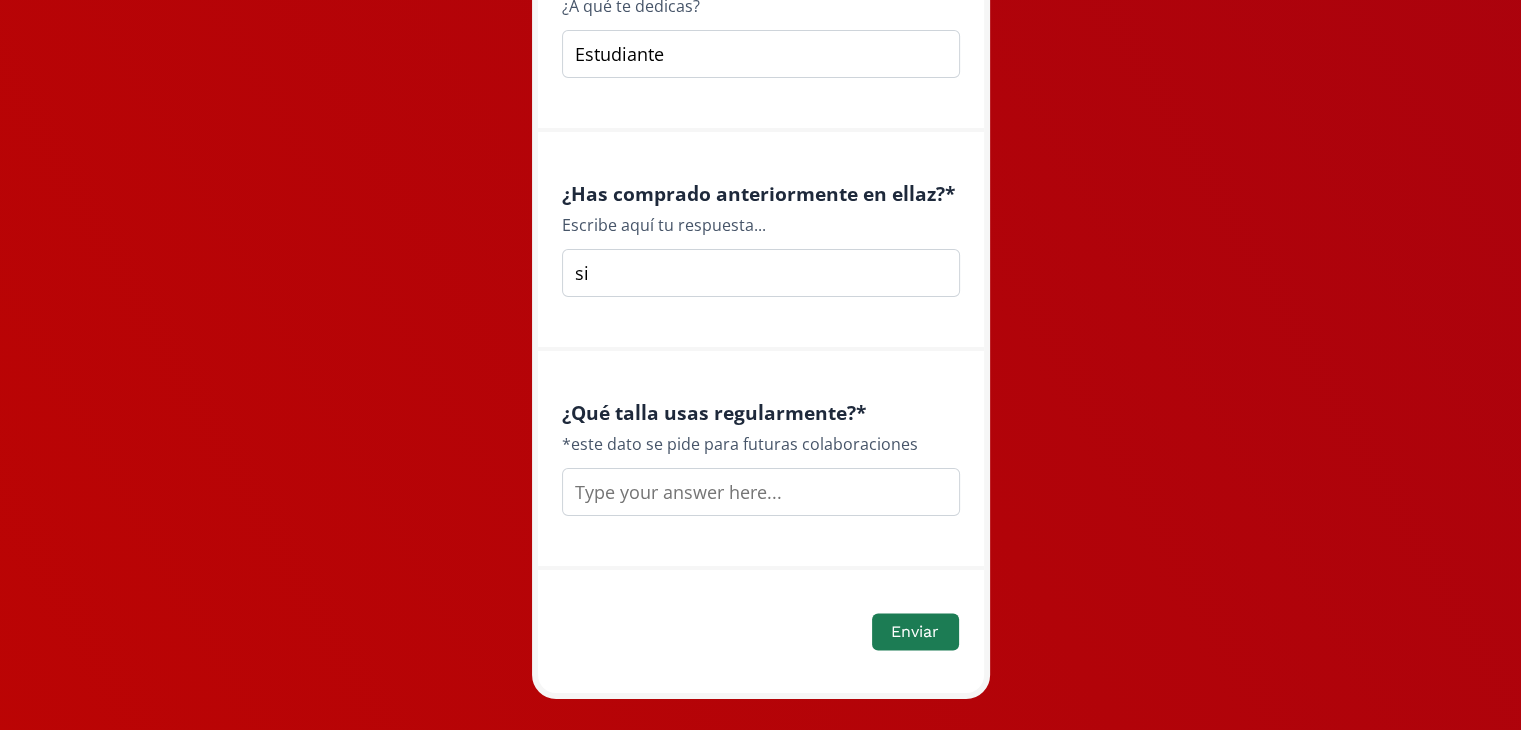 scroll, scrollTop: 2950, scrollLeft: 0, axis: vertical 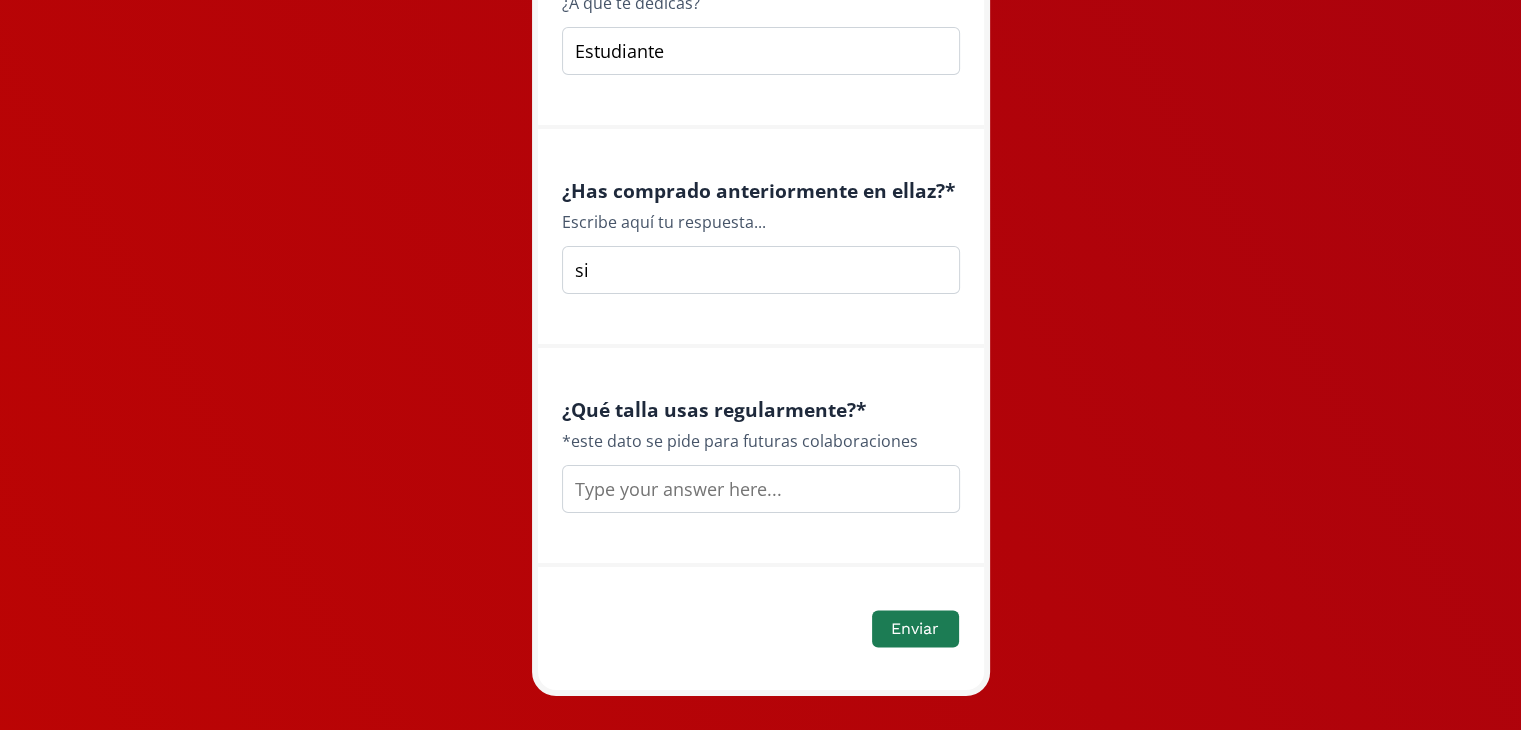 type on "si" 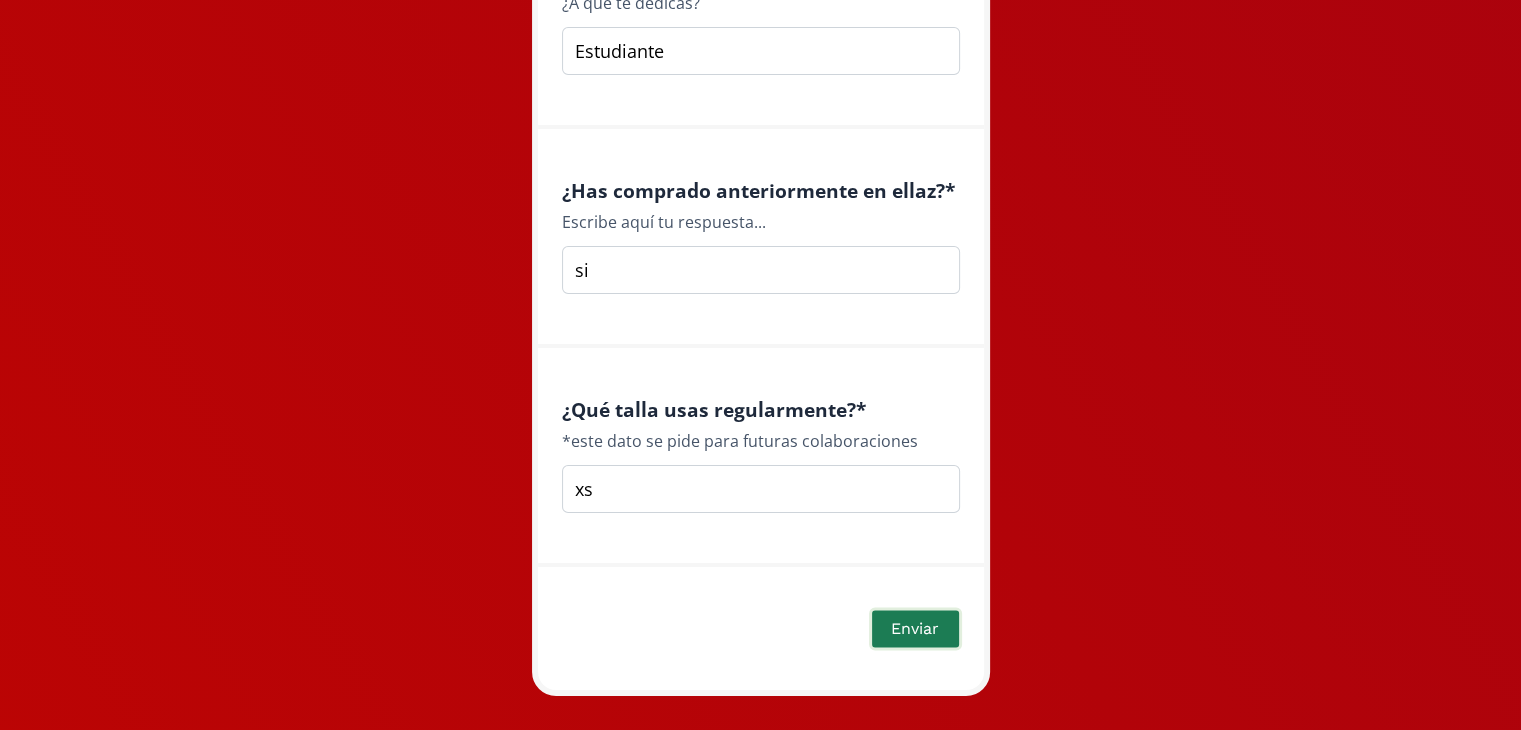 type on "xs" 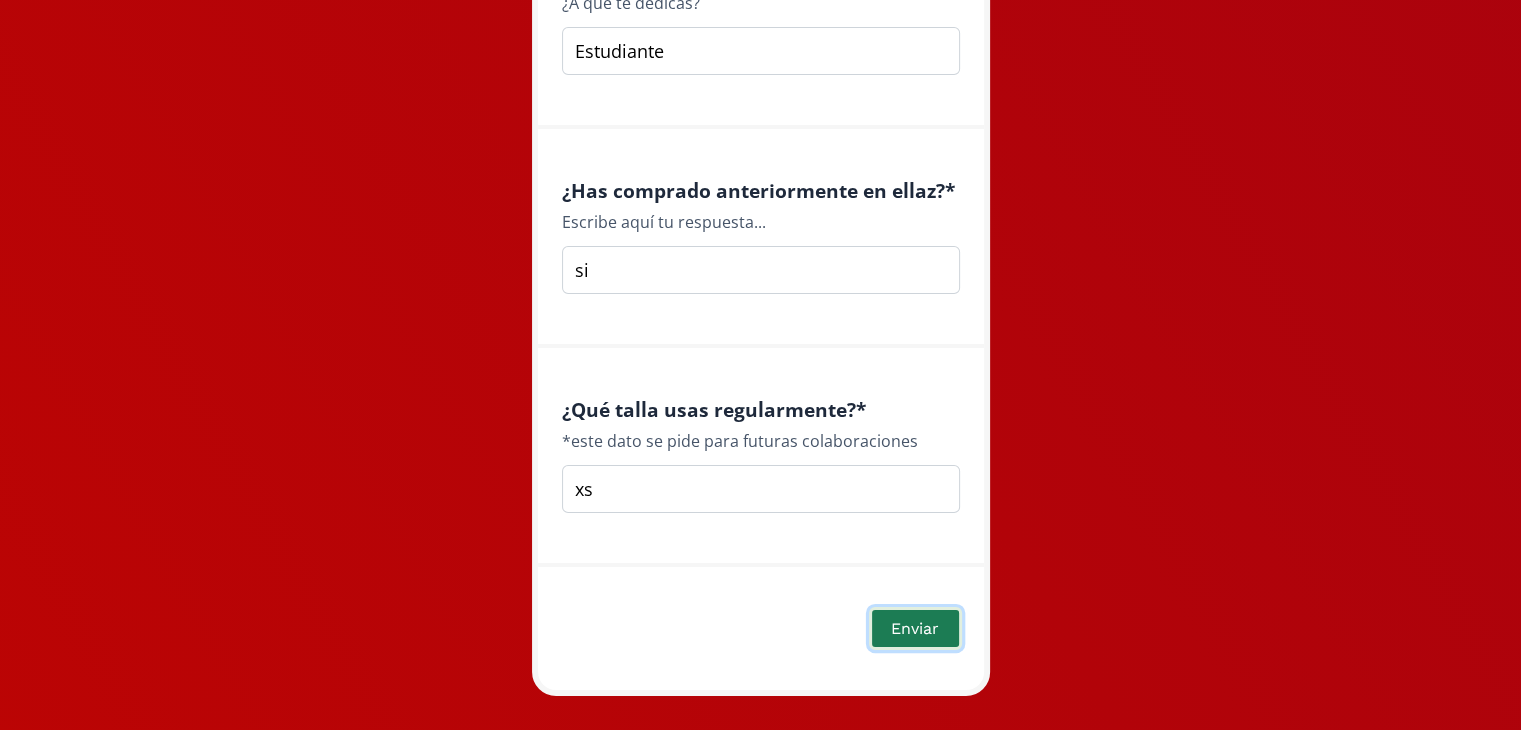 click on "Enviar" at bounding box center [915, 628] 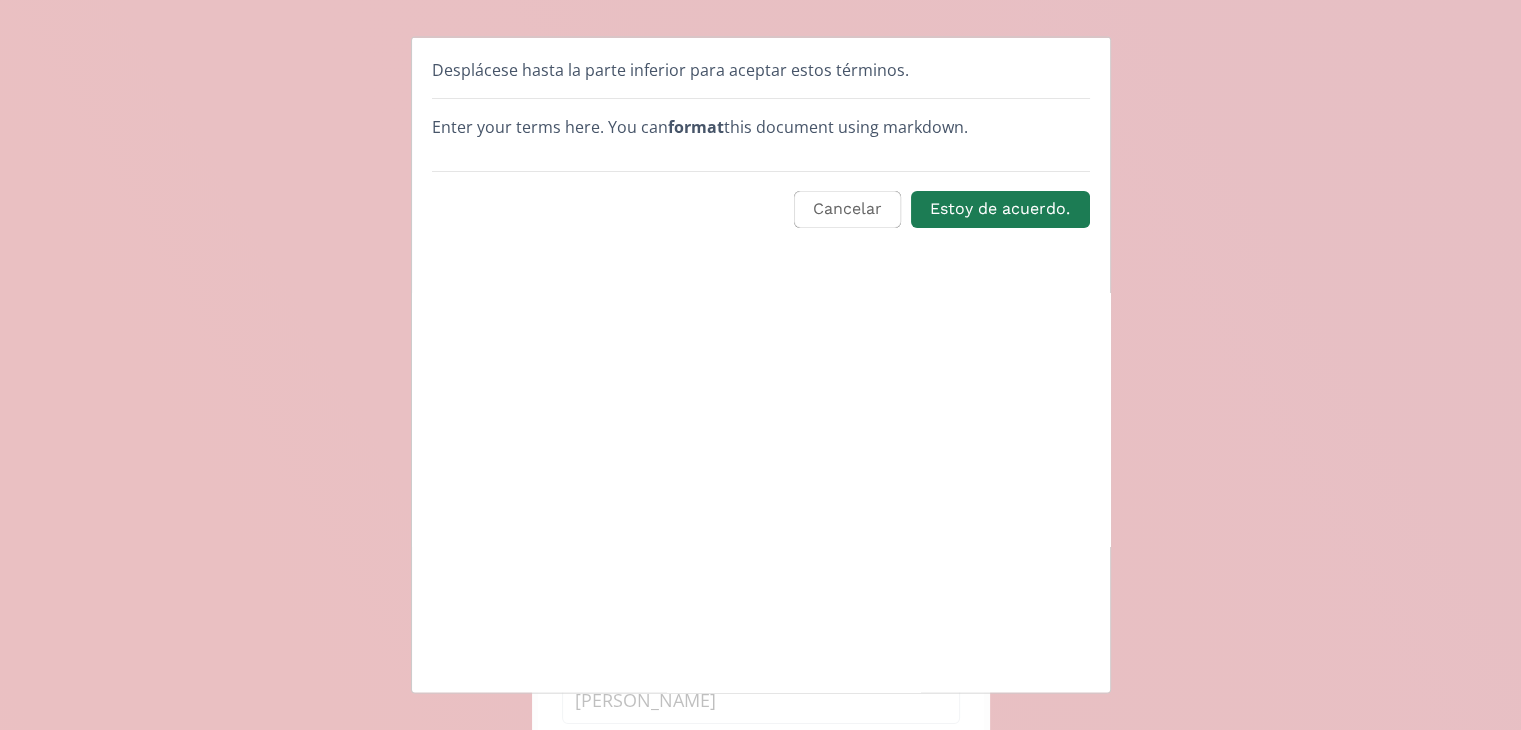 scroll, scrollTop: 0, scrollLeft: 0, axis: both 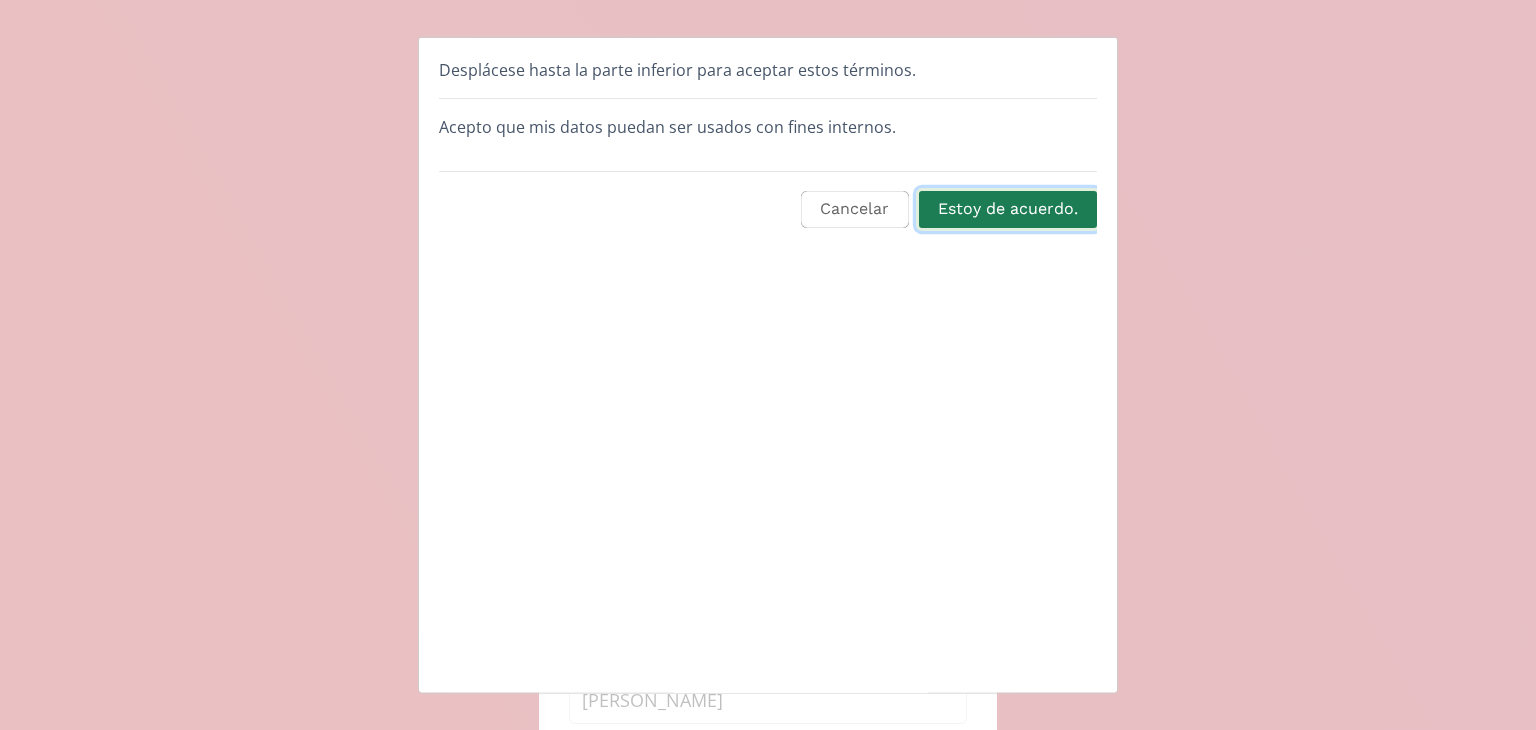 click on "Estoy de acuerdo." at bounding box center [1008, 209] 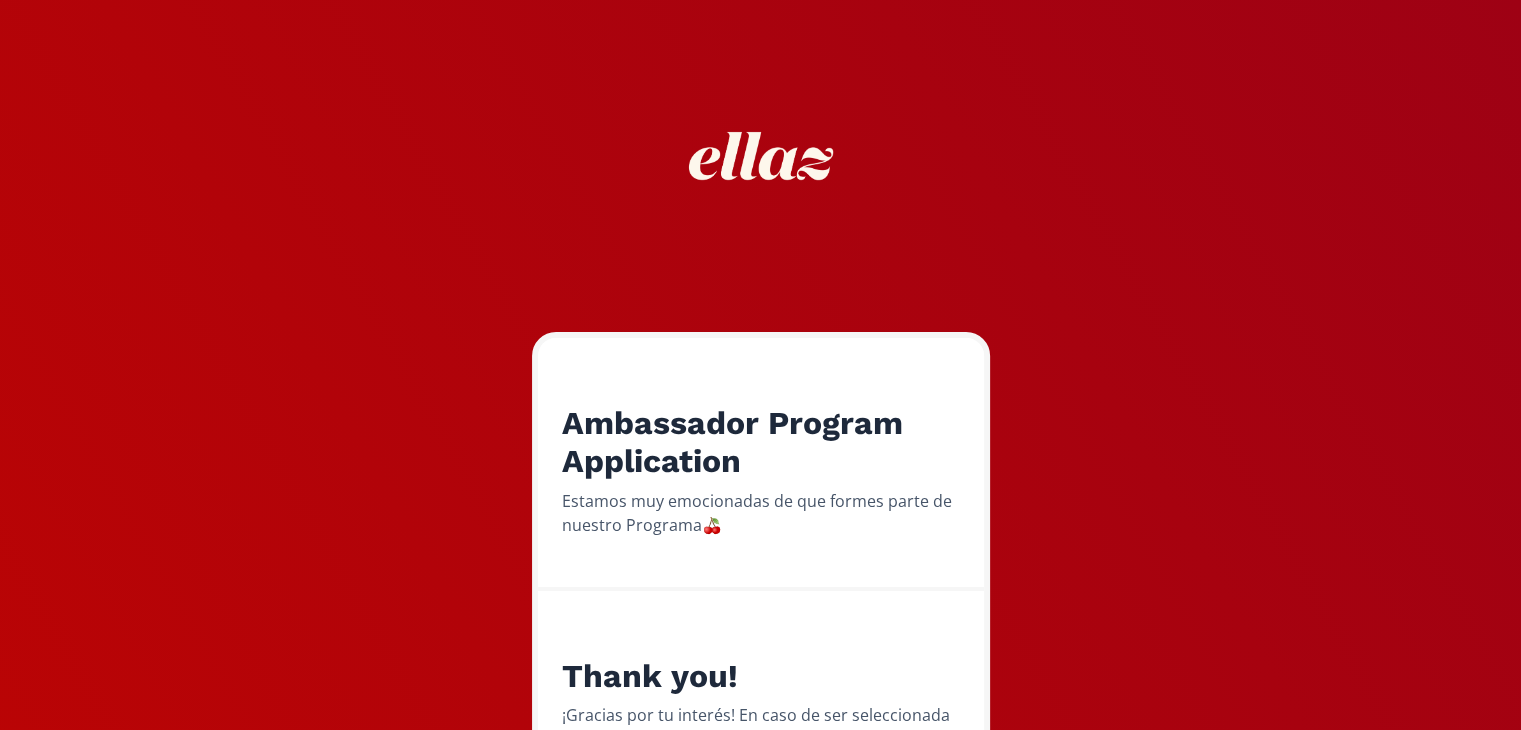 scroll, scrollTop: 203, scrollLeft: 0, axis: vertical 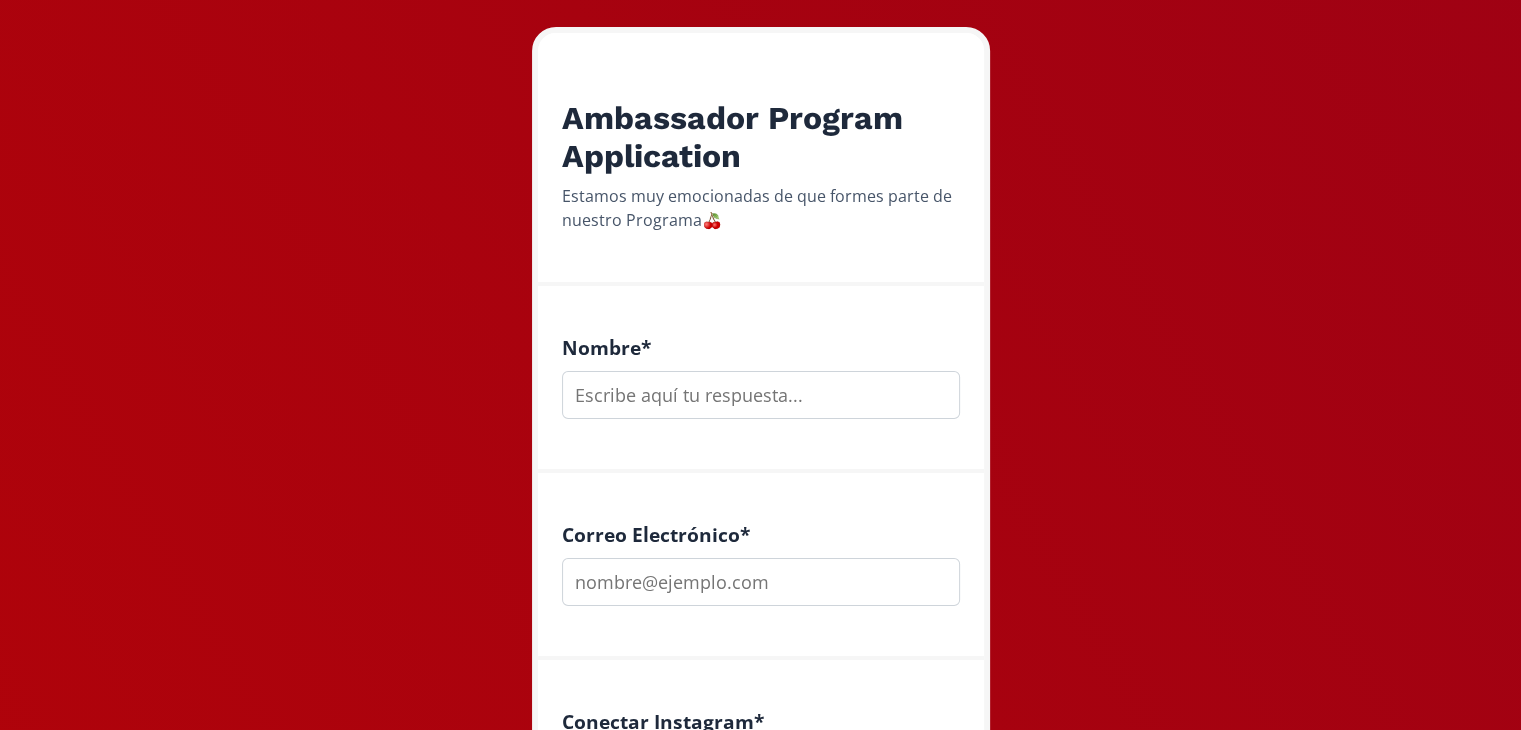 click at bounding box center [761, 395] 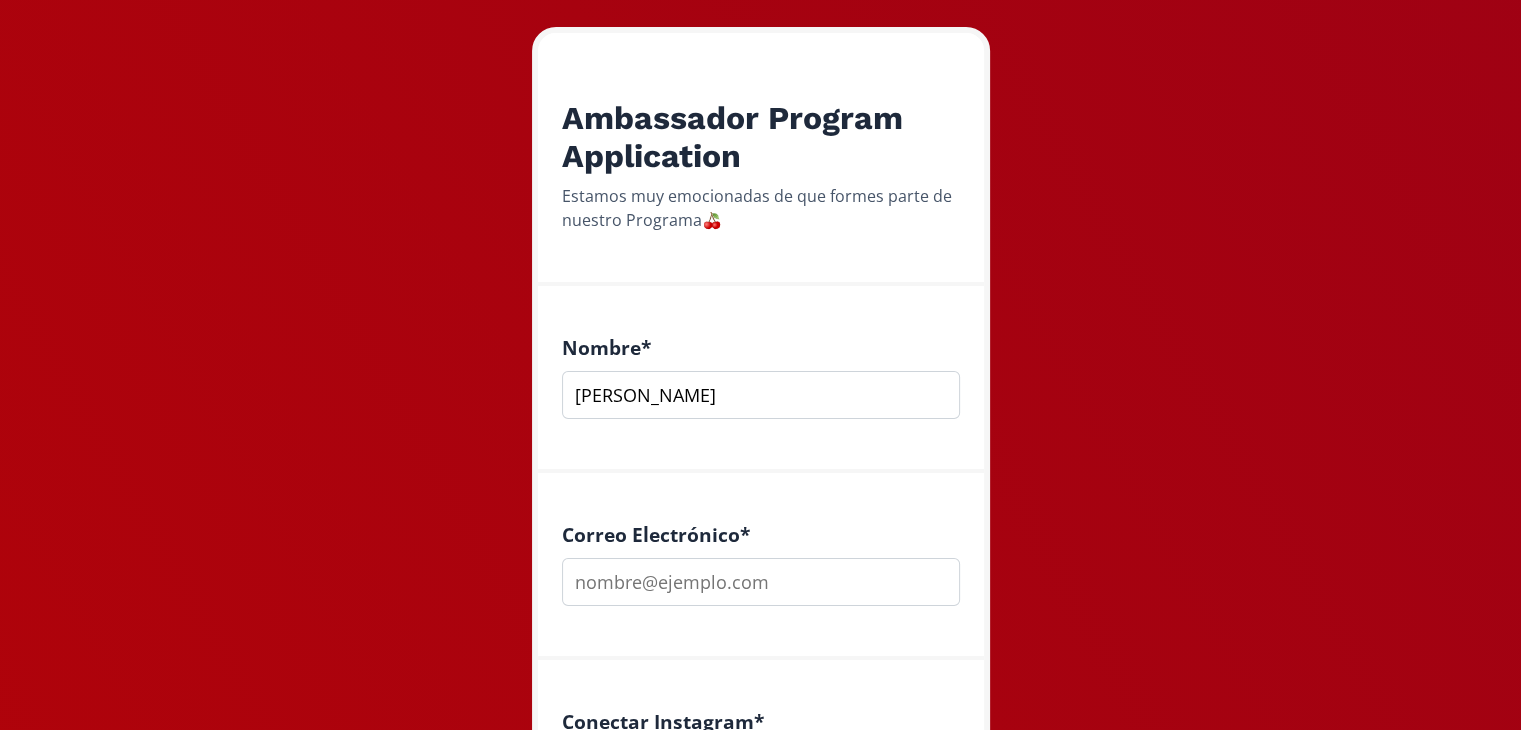 type on "[PERSON_NAME]" 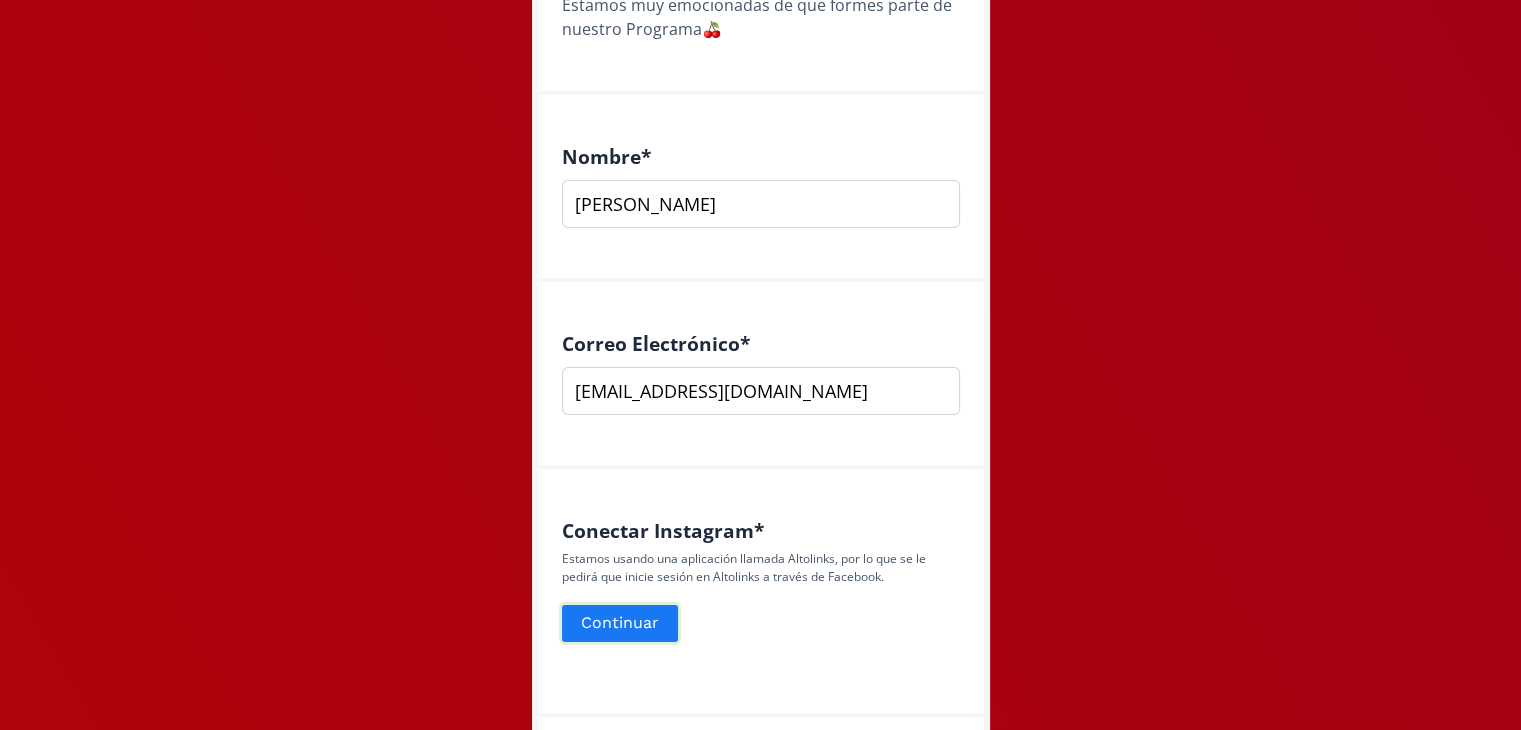 scroll, scrollTop: 741, scrollLeft: 0, axis: vertical 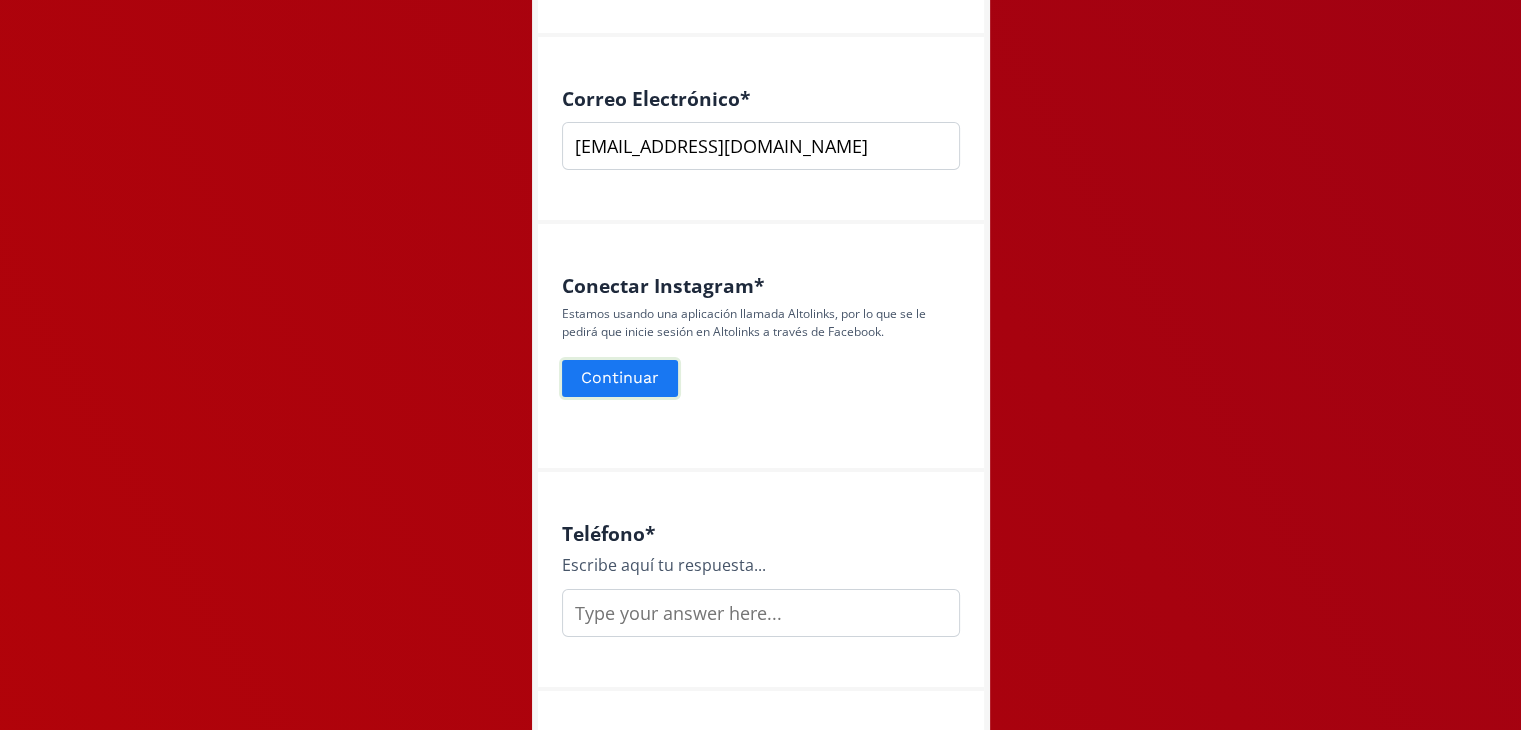 type on "[EMAIL_ADDRESS][DOMAIN_NAME]" 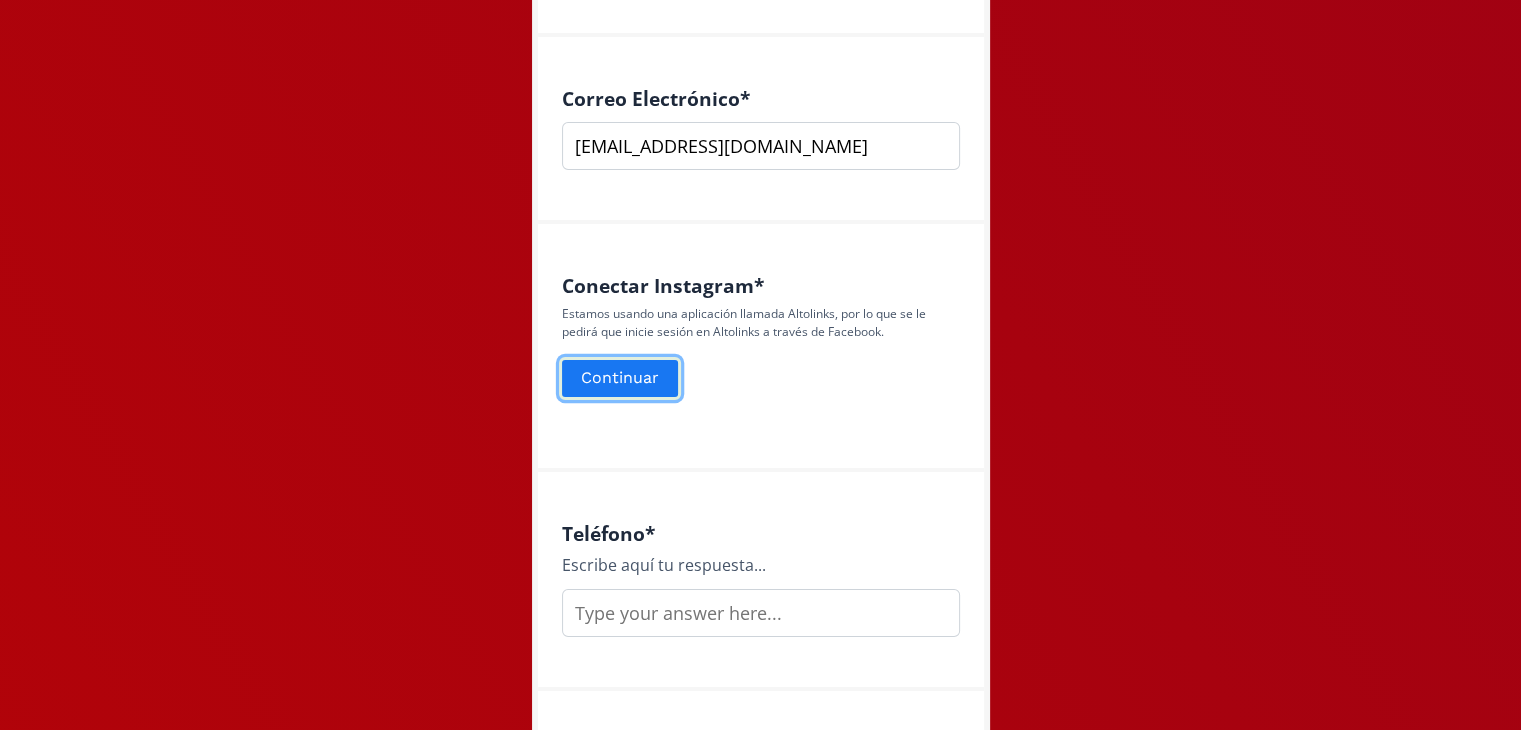 click on "Continuar" at bounding box center [620, 378] 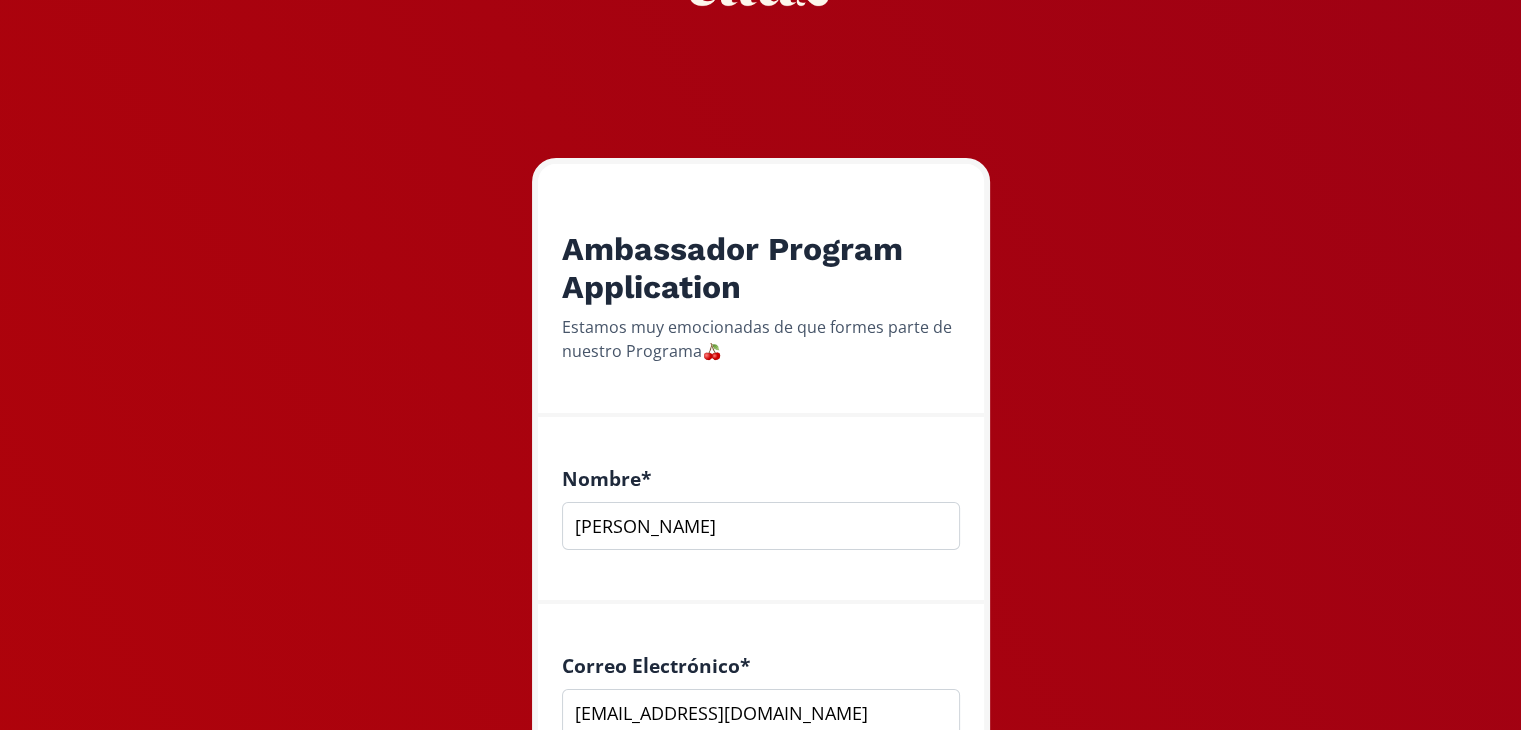 scroll, scrollTop: 0, scrollLeft: 0, axis: both 